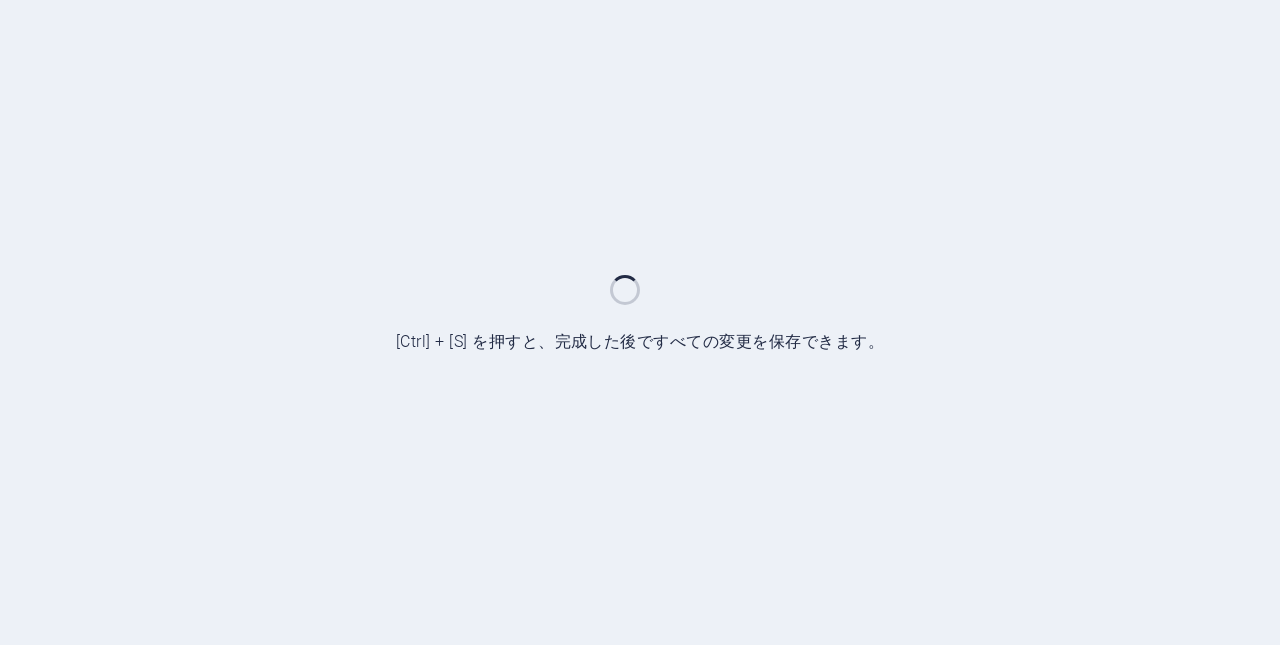 scroll, scrollTop: 0, scrollLeft: 0, axis: both 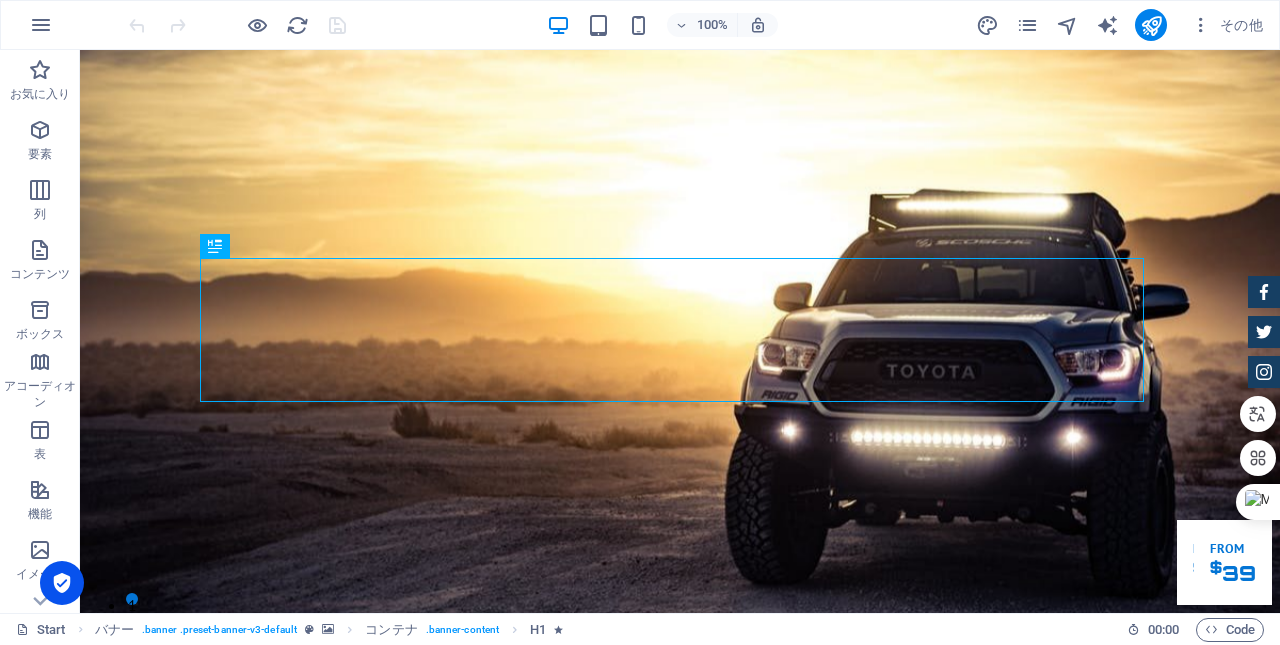 click at bounding box center [40, 250] 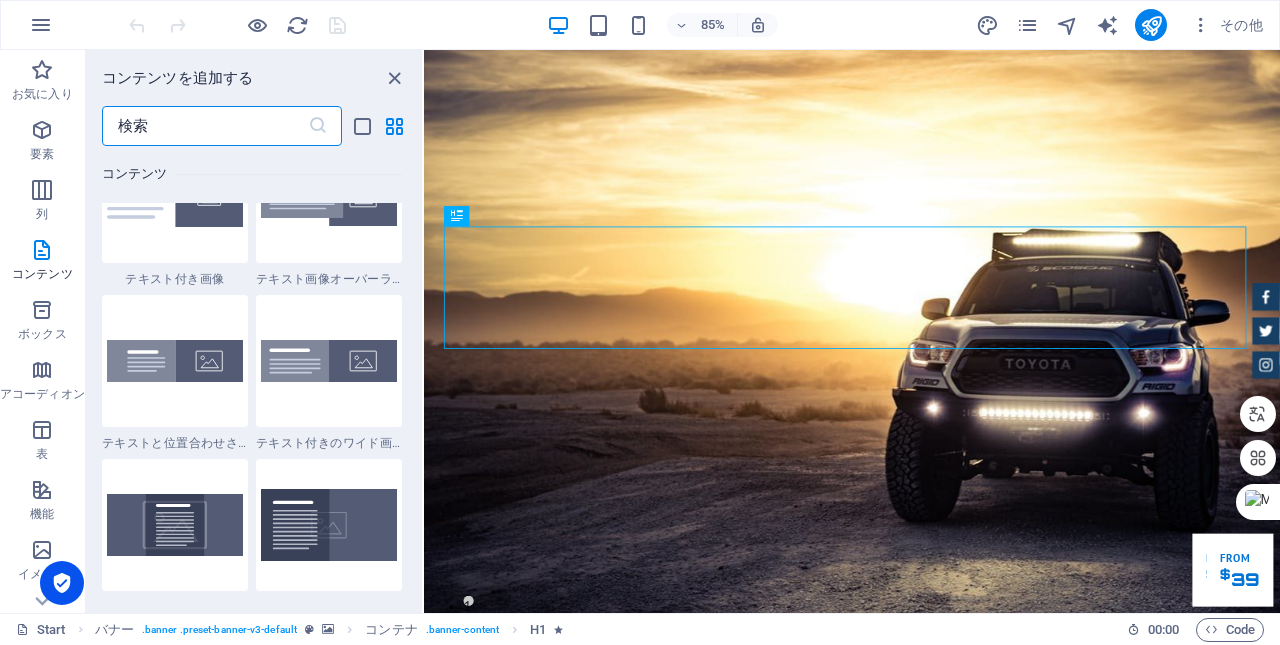 scroll, scrollTop: 4499, scrollLeft: 0, axis: vertical 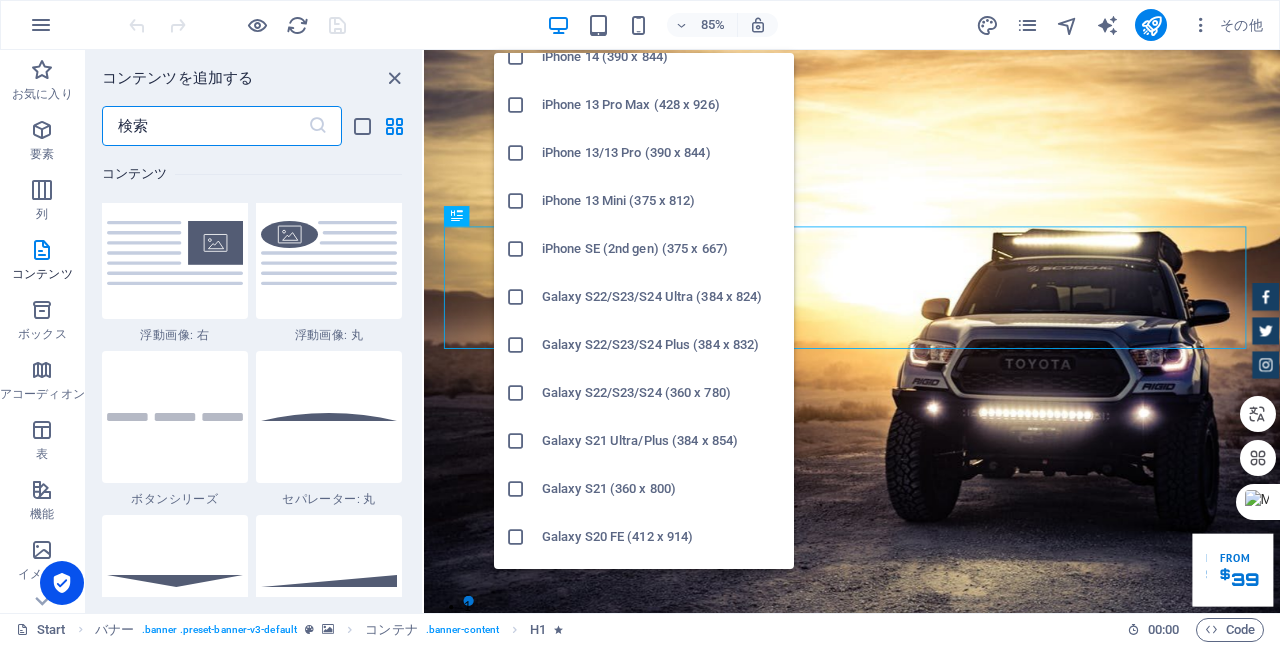 click at bounding box center (516, 105) 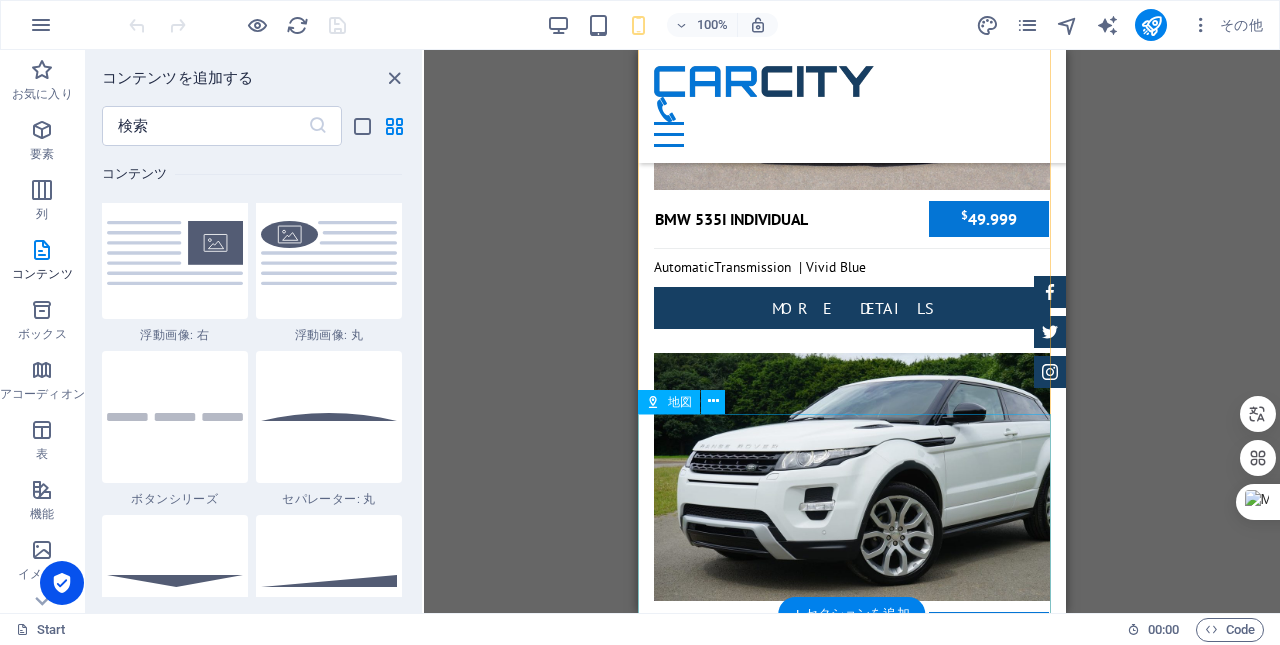 scroll, scrollTop: 15884, scrollLeft: 0, axis: vertical 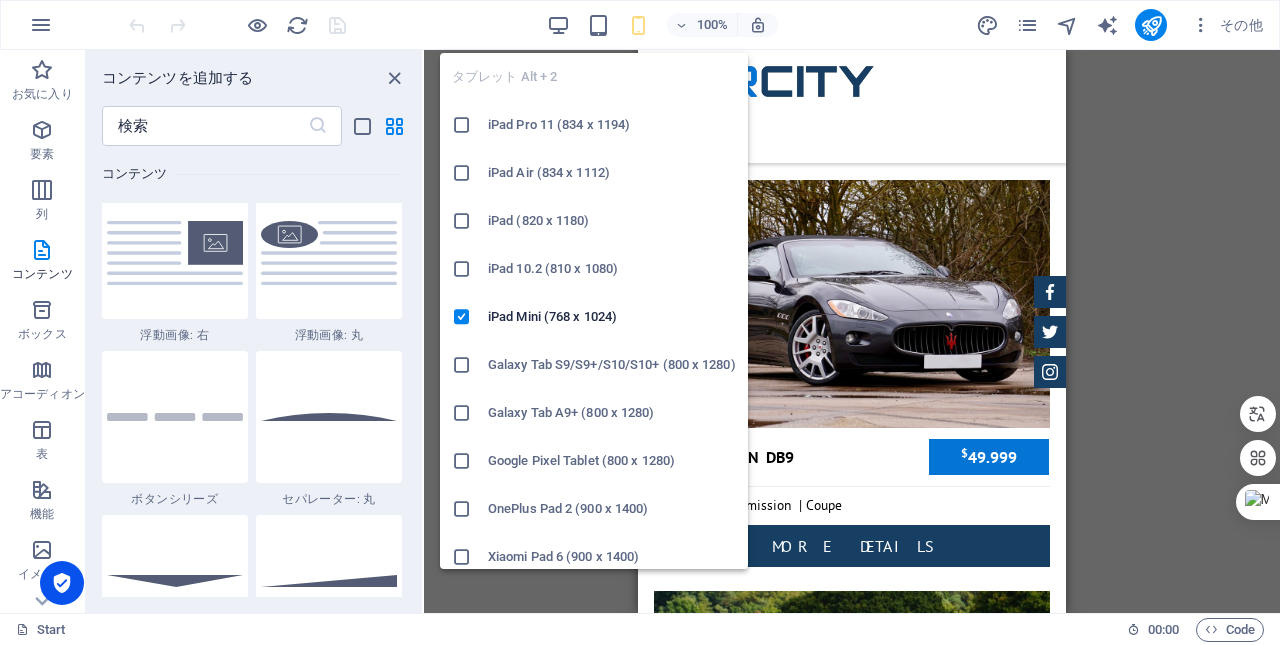 click at bounding box center [598, 25] 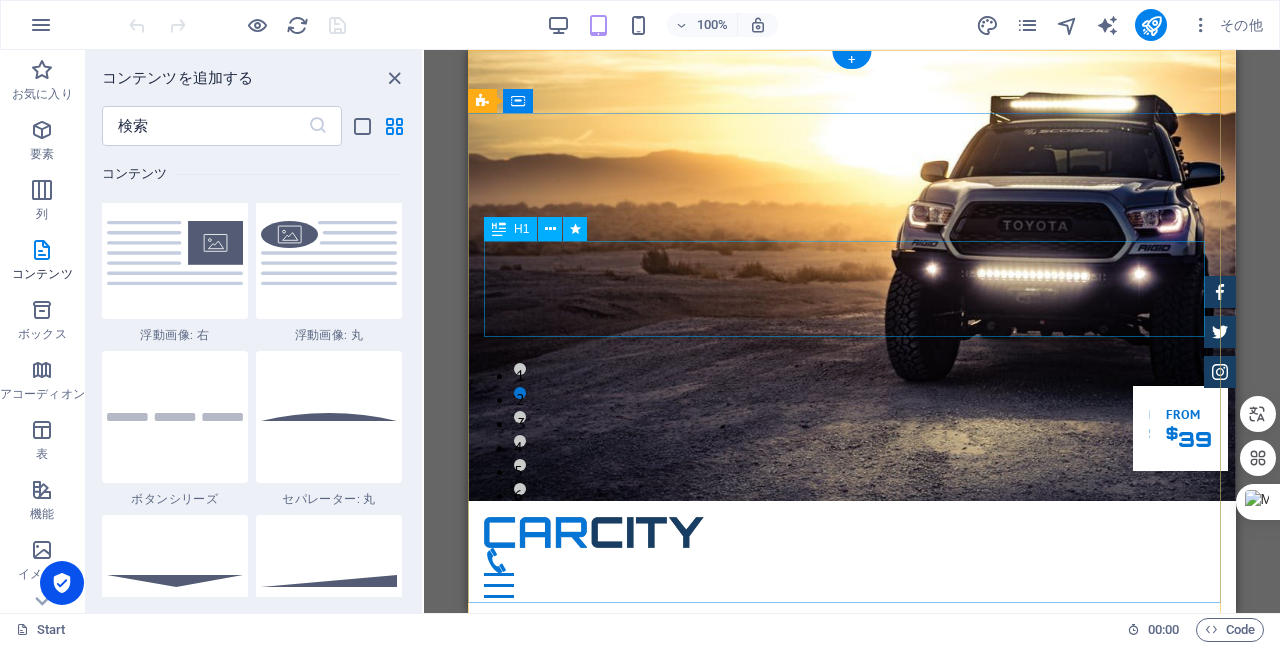 scroll, scrollTop: 0, scrollLeft: 0, axis: both 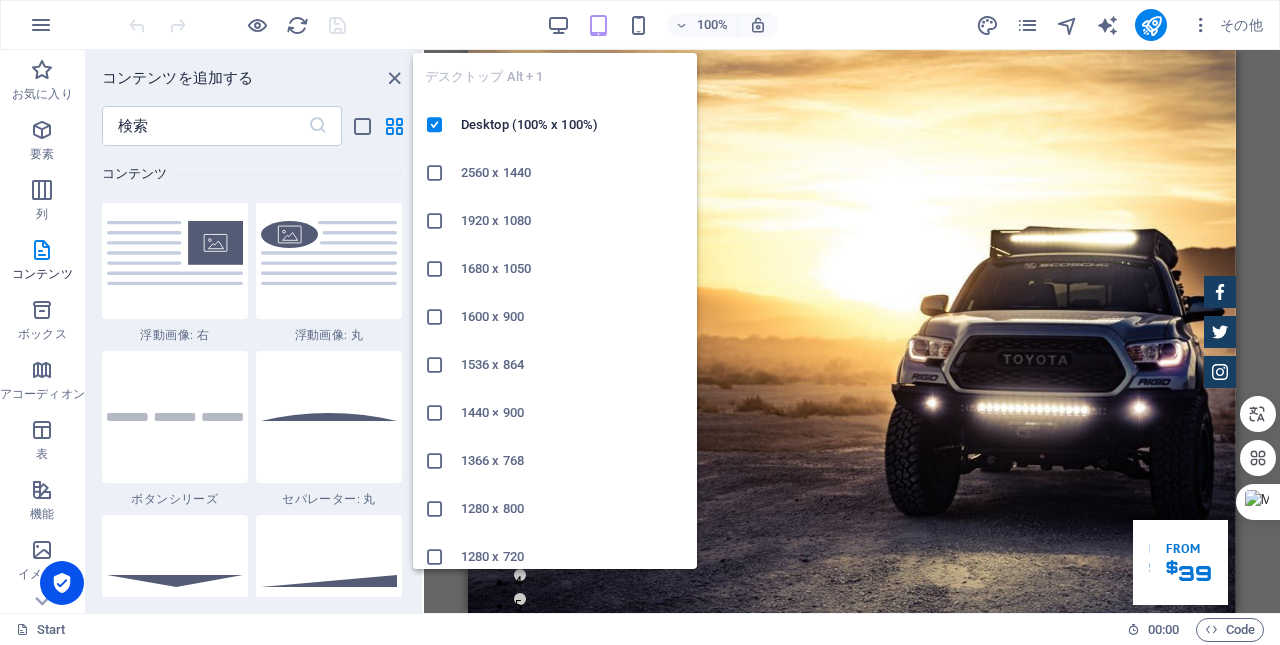 click at bounding box center [558, 25] 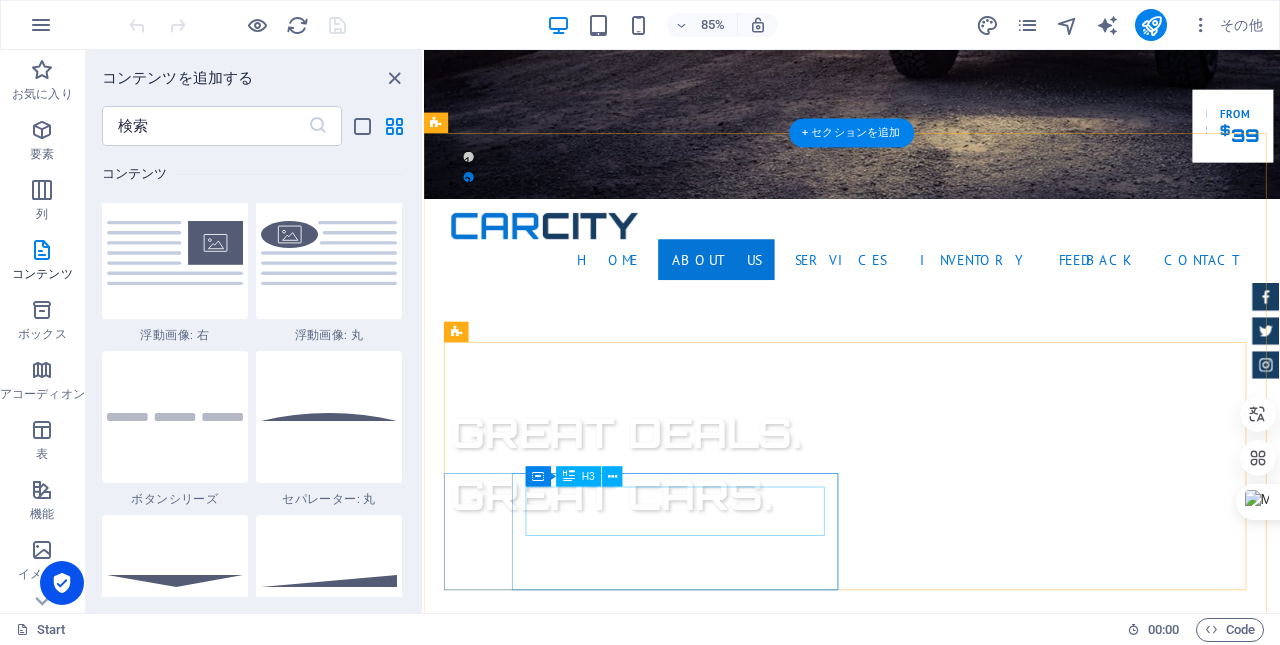 scroll, scrollTop: 600, scrollLeft: 0, axis: vertical 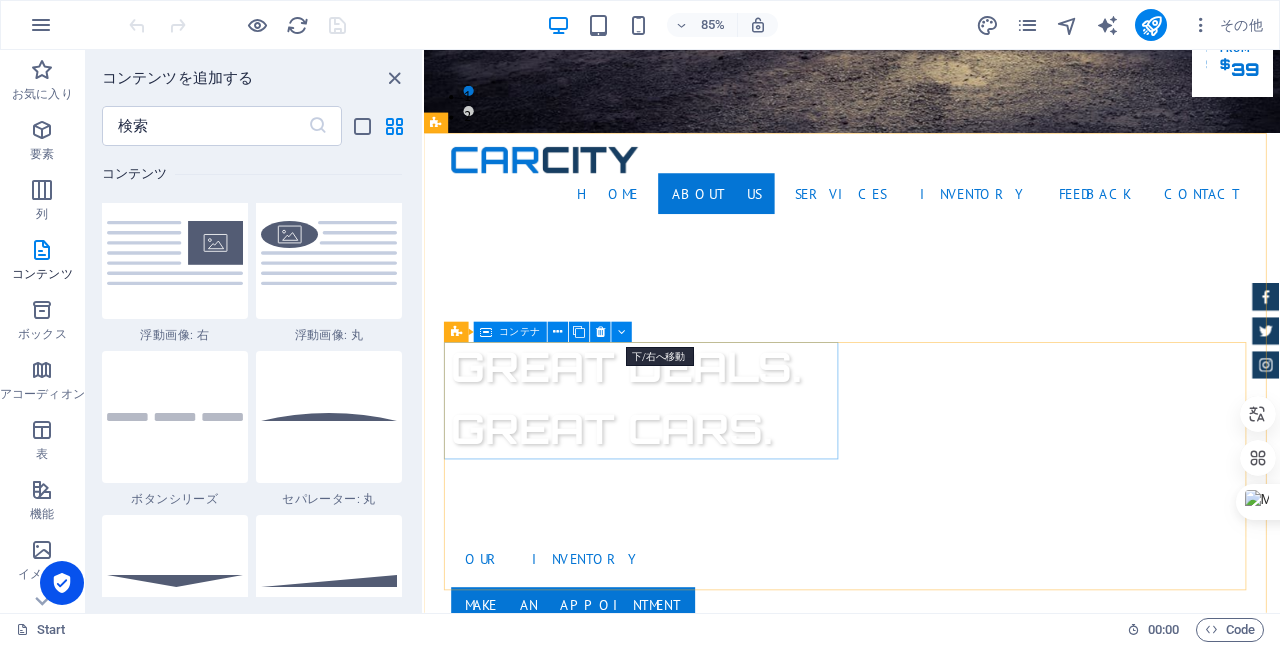 click at bounding box center (622, 332) 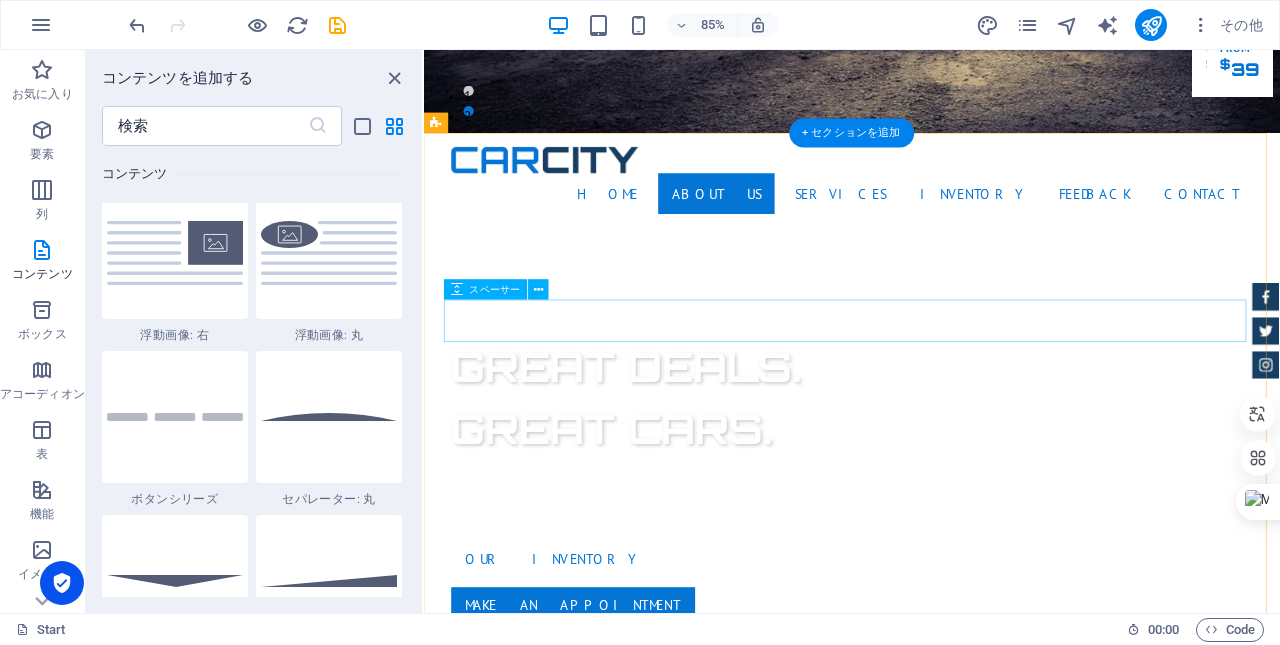 scroll, scrollTop: 1000, scrollLeft: 0, axis: vertical 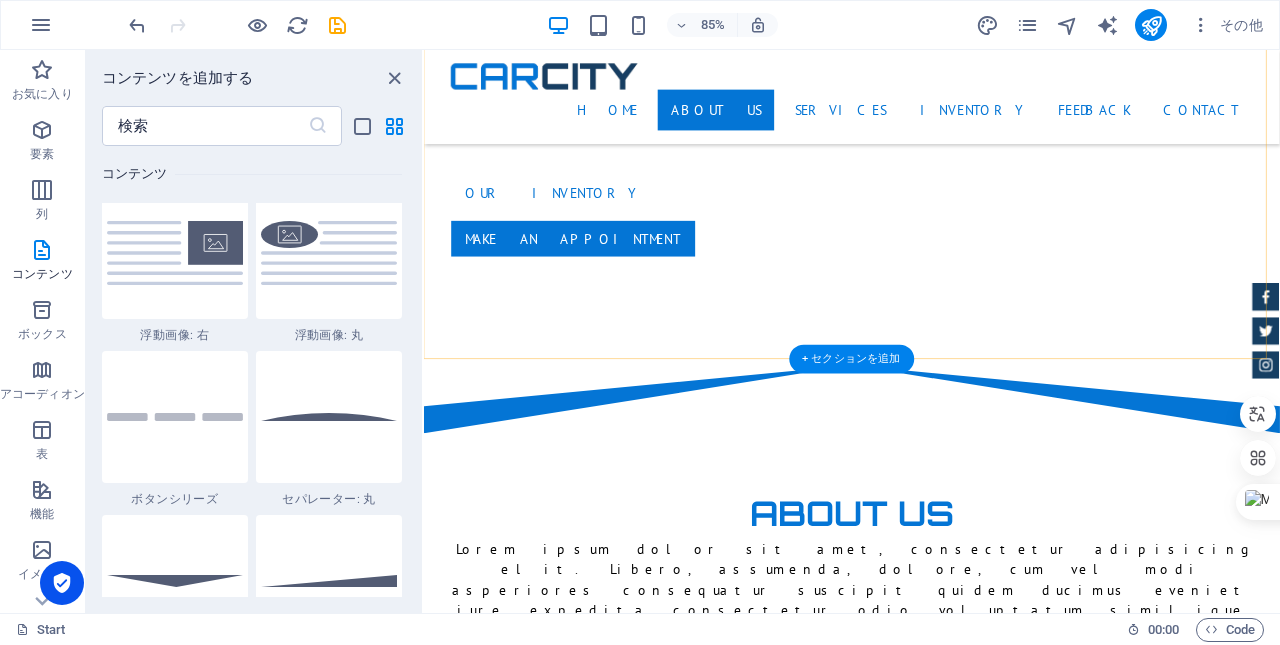 click on "+ セクションを追加" at bounding box center [851, 359] 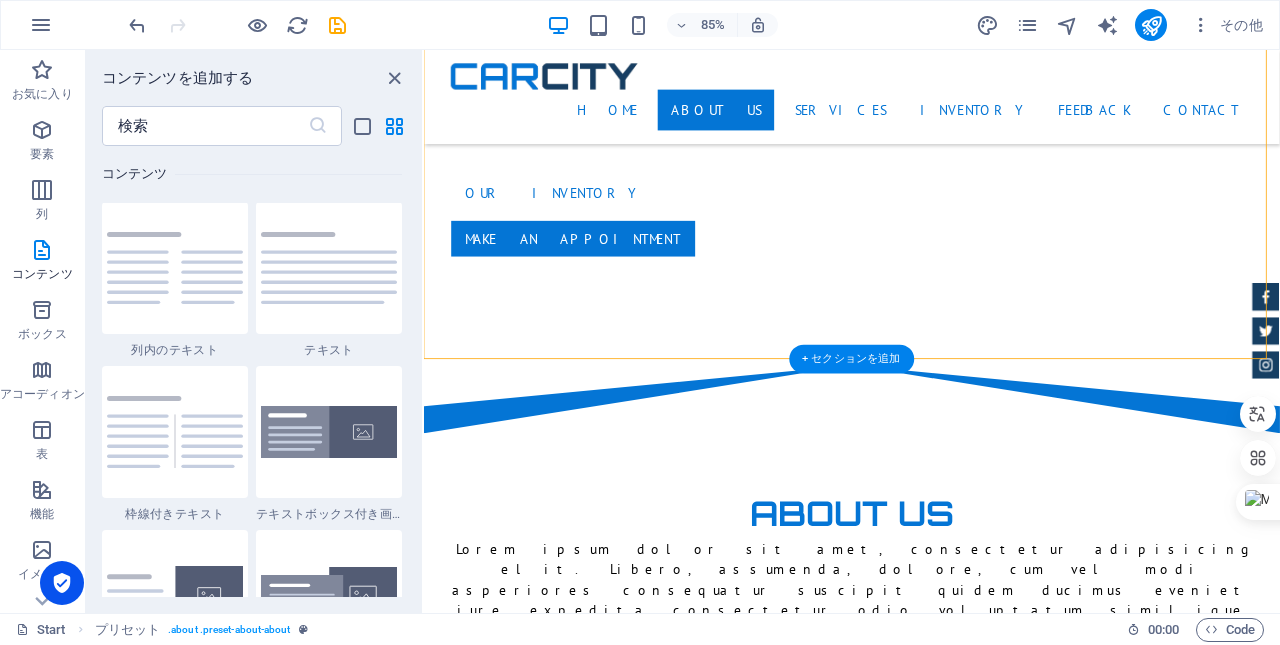 scroll, scrollTop: 3499, scrollLeft: 0, axis: vertical 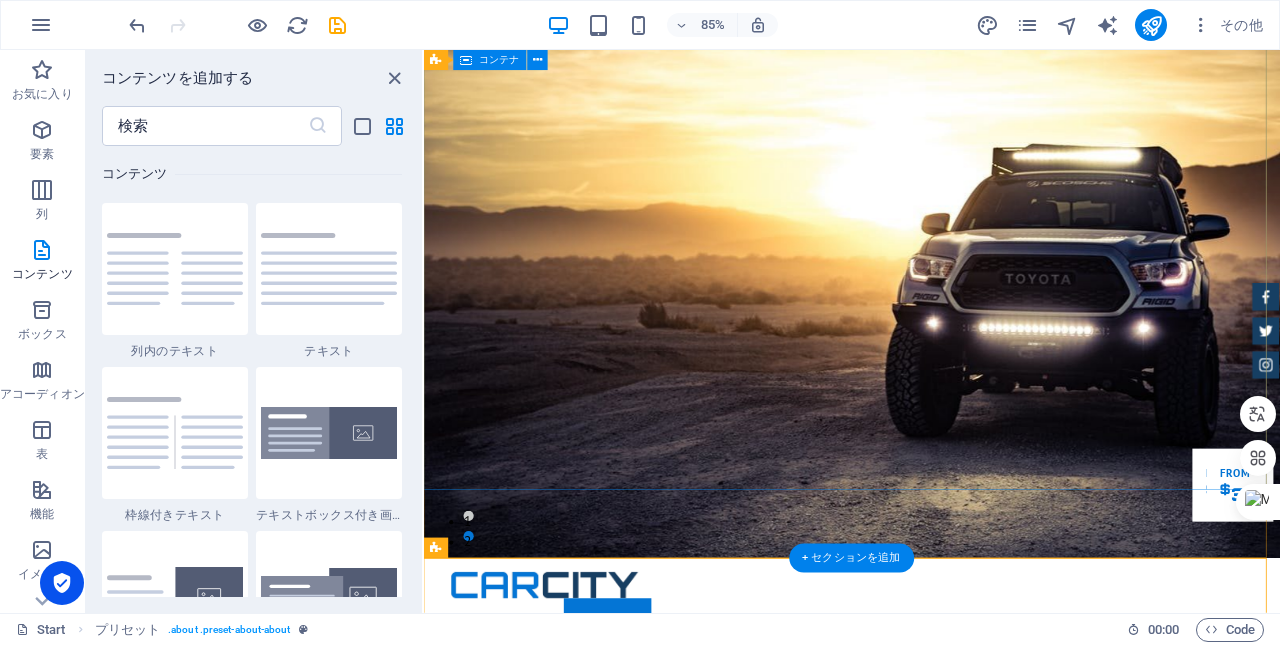 click on "GReat Deals. Great Cars. Lorem ipsum dolor sit amet, consetetur sadipscing elitr, sed diam nonumy eirmod tempor invidunt ut labore et dolore magna aliquyam erat.  Our Inventory   Make an appointment" at bounding box center [927, 1055] 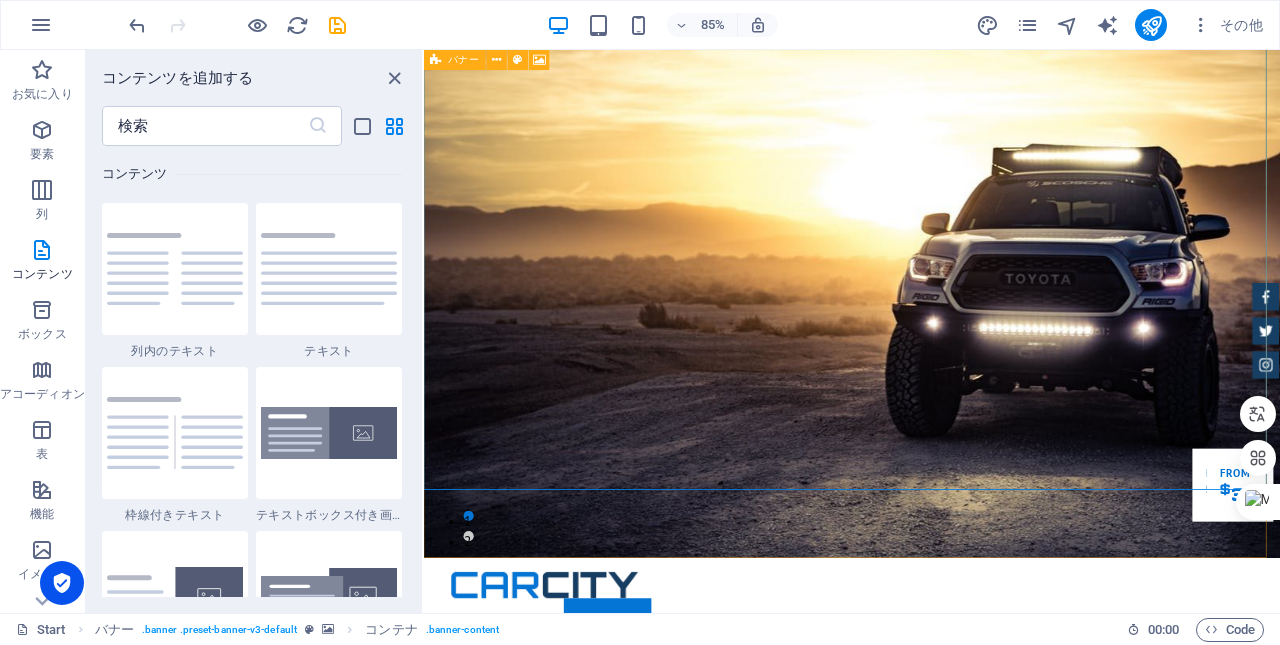 click at bounding box center [496, 60] 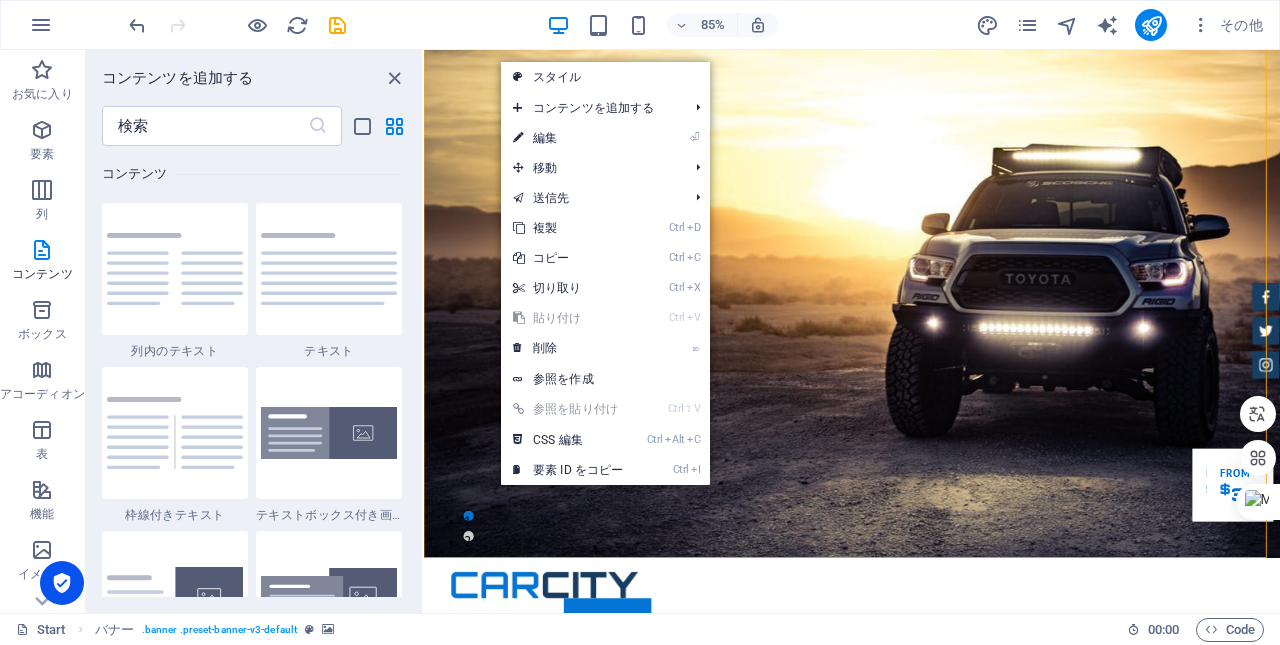 click on "⏎  編集" at bounding box center [568, 138] 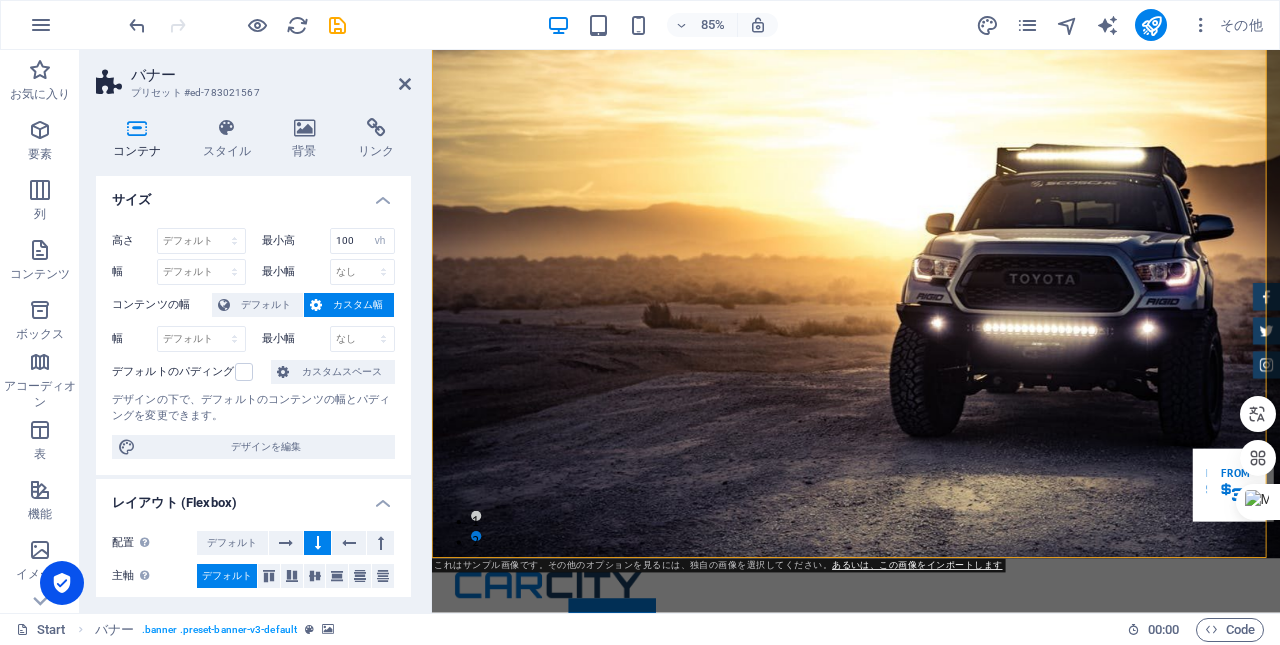 click at bounding box center (305, 128) 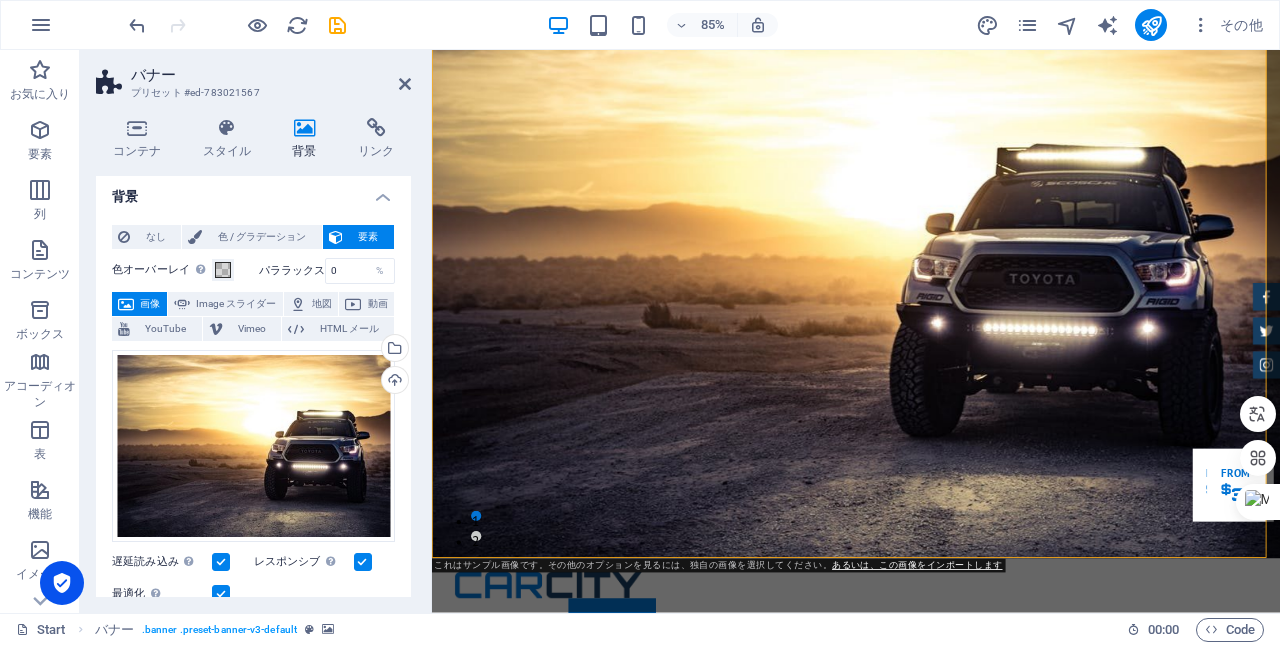 scroll, scrollTop: 0, scrollLeft: 0, axis: both 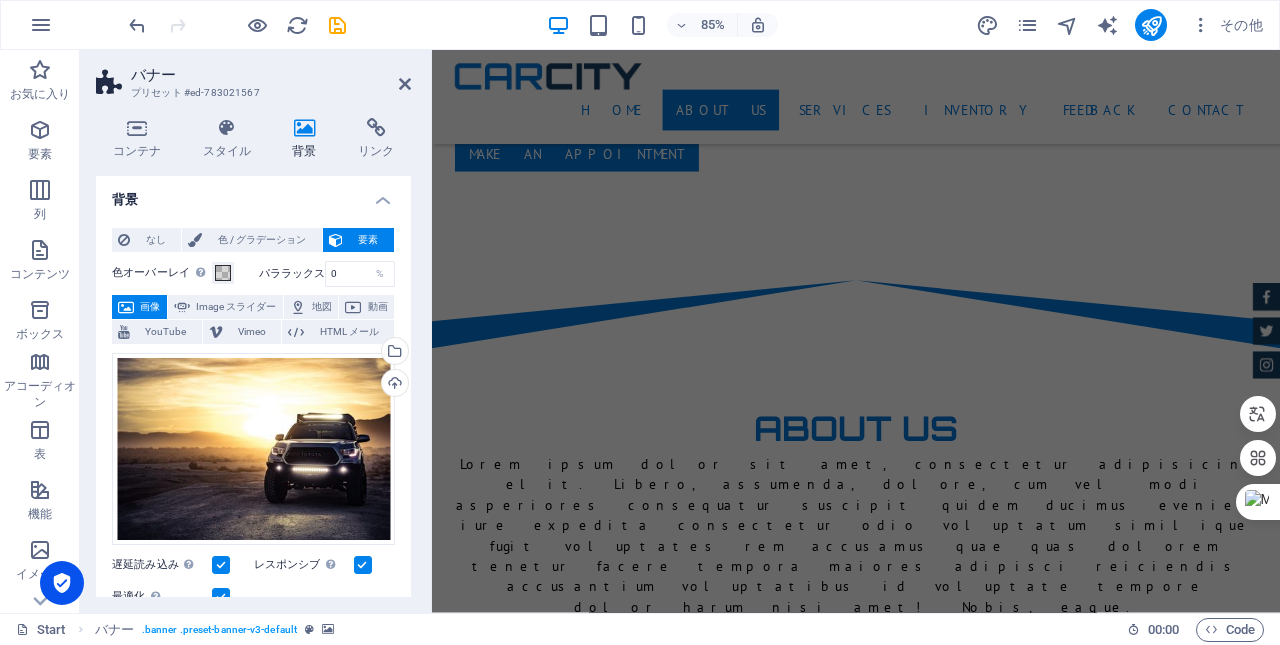 click at bounding box center [405, 84] 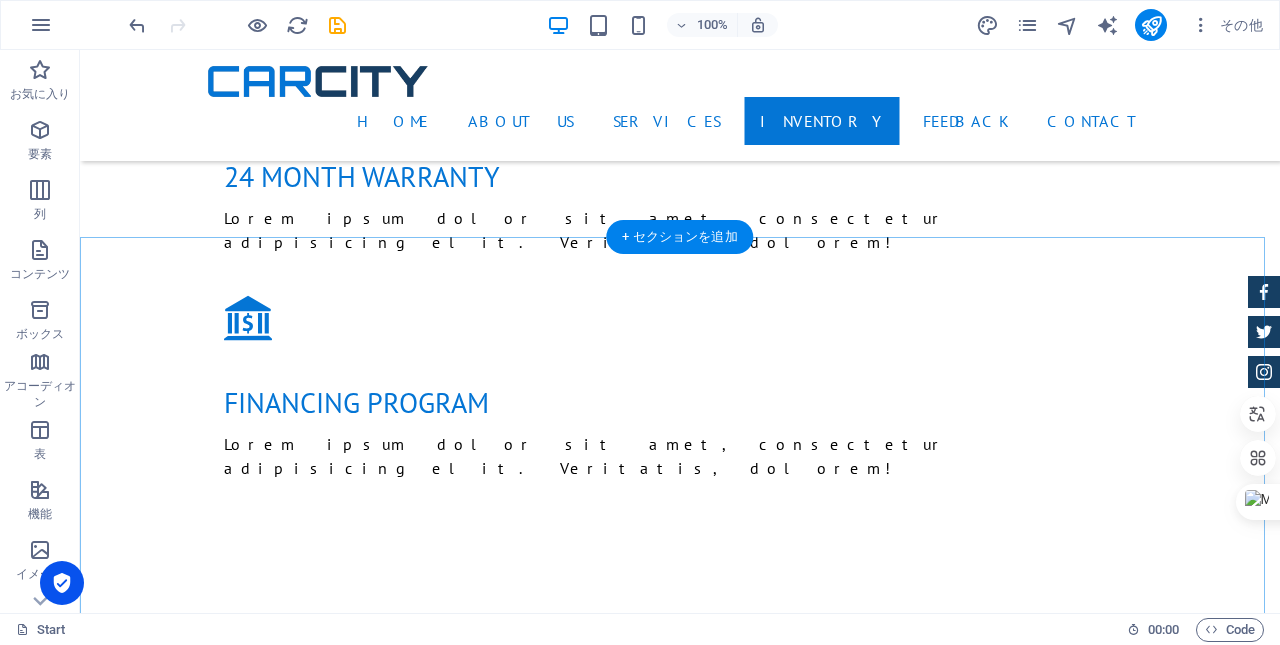scroll, scrollTop: 3067, scrollLeft: 0, axis: vertical 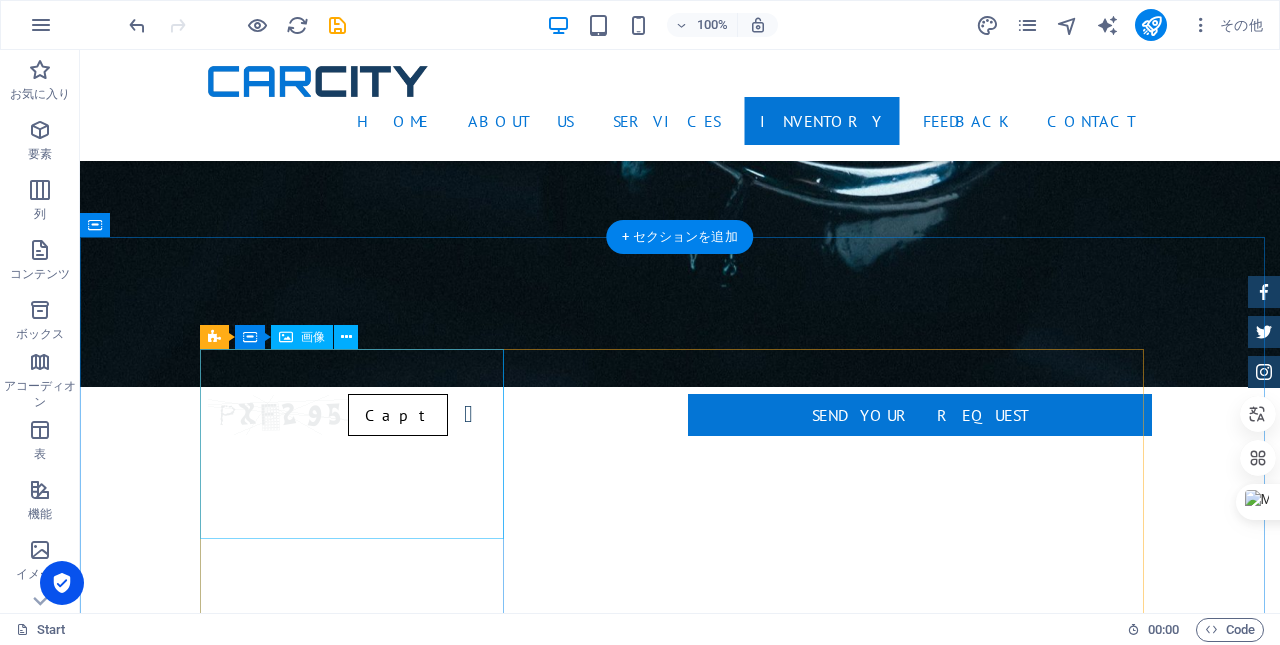 click at bounding box center [680, 3847] 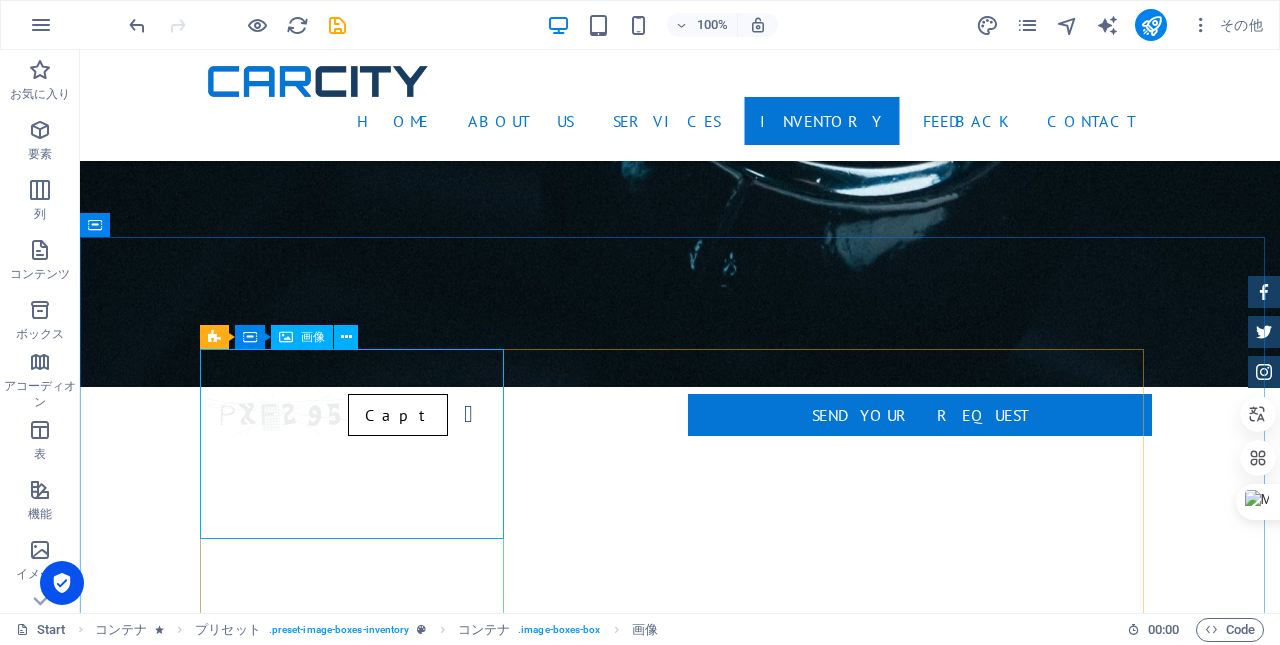 click at bounding box center [346, 337] 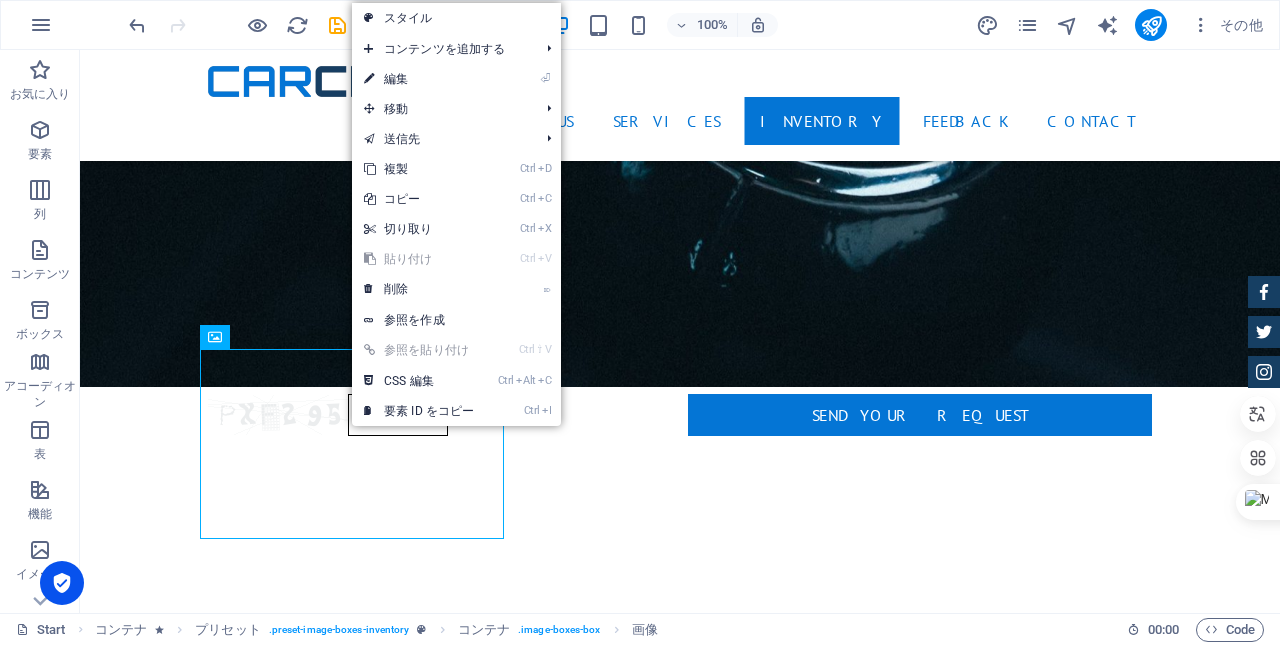 click on "Ctrl Alt C  CSS 編集" at bounding box center (419, 381) 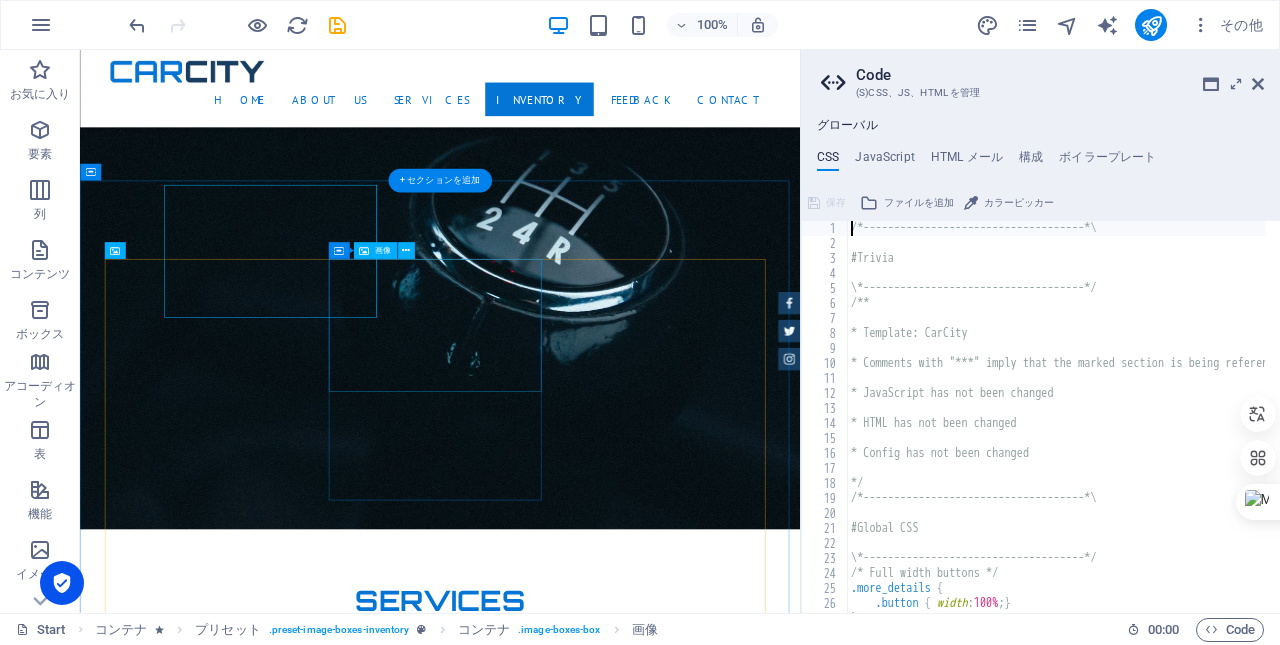scroll, scrollTop: 3173, scrollLeft: 0, axis: vertical 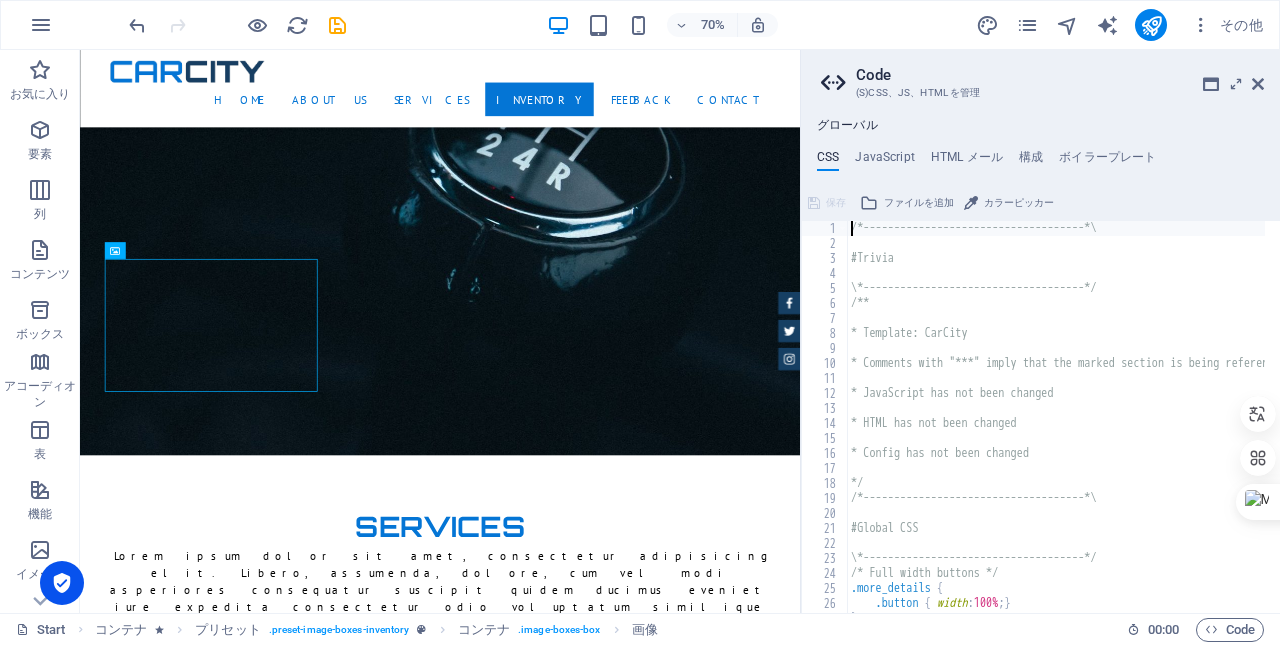 click on "HTML メール" at bounding box center [967, 161] 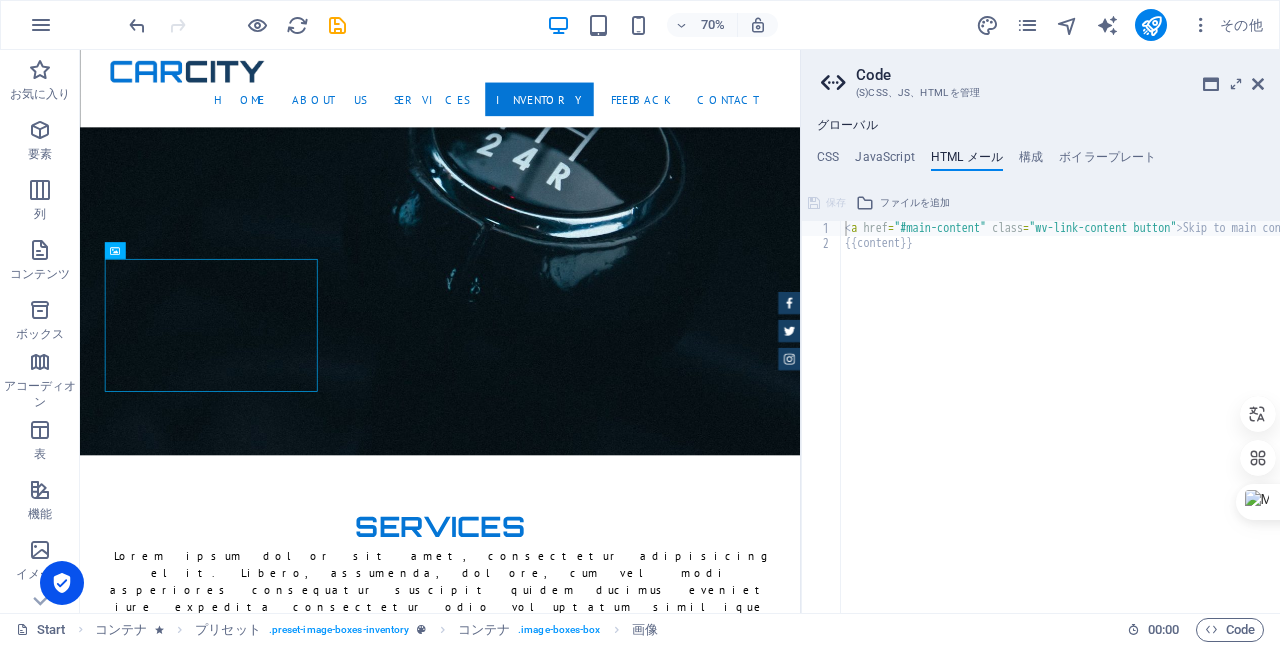 click on "JavaScript" at bounding box center (884, 161) 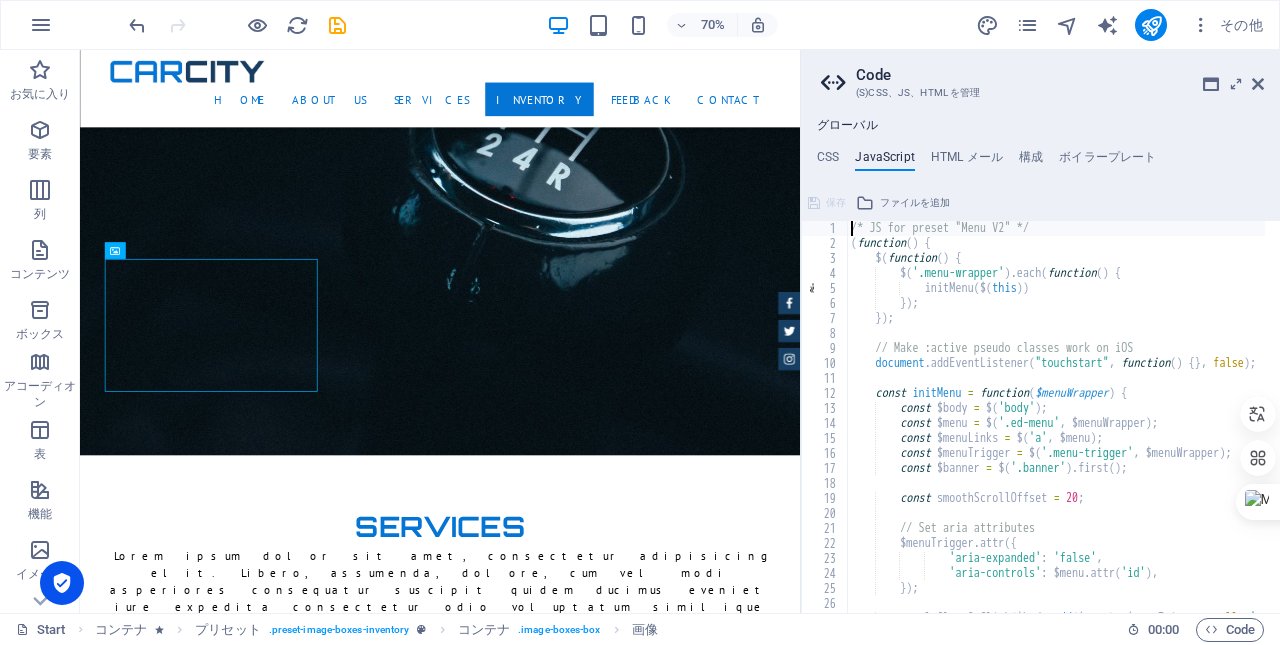 click at bounding box center (1258, 84) 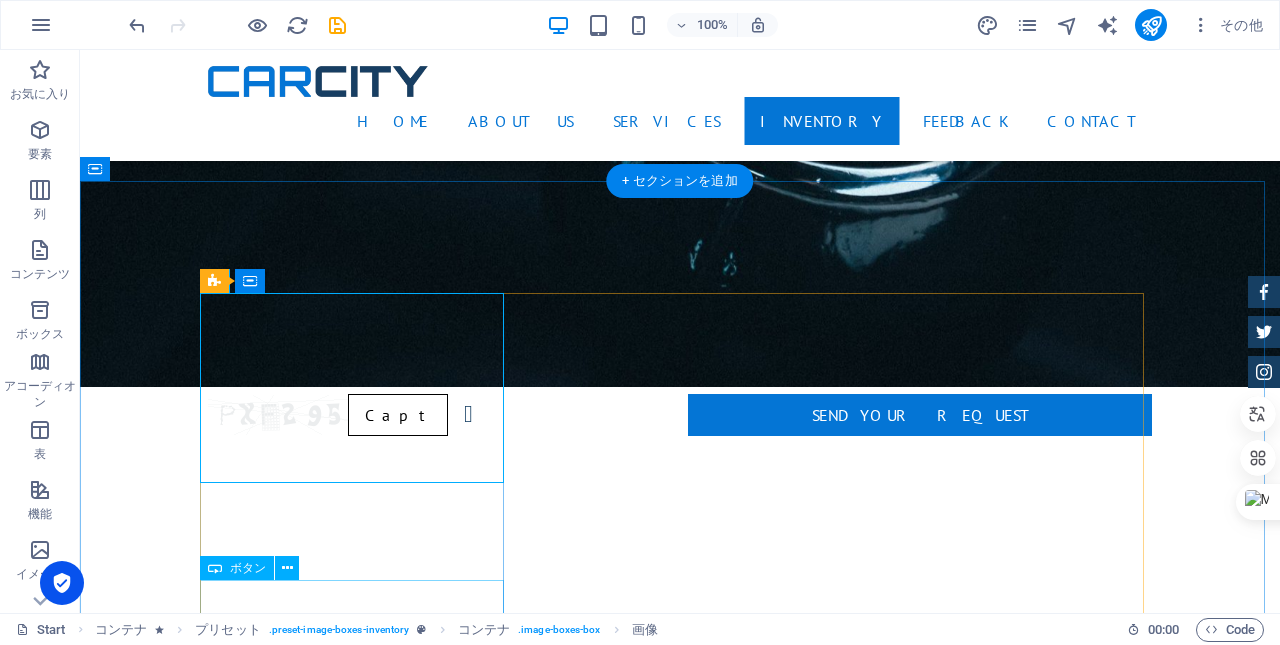 scroll, scrollTop: 3167, scrollLeft: 0, axis: vertical 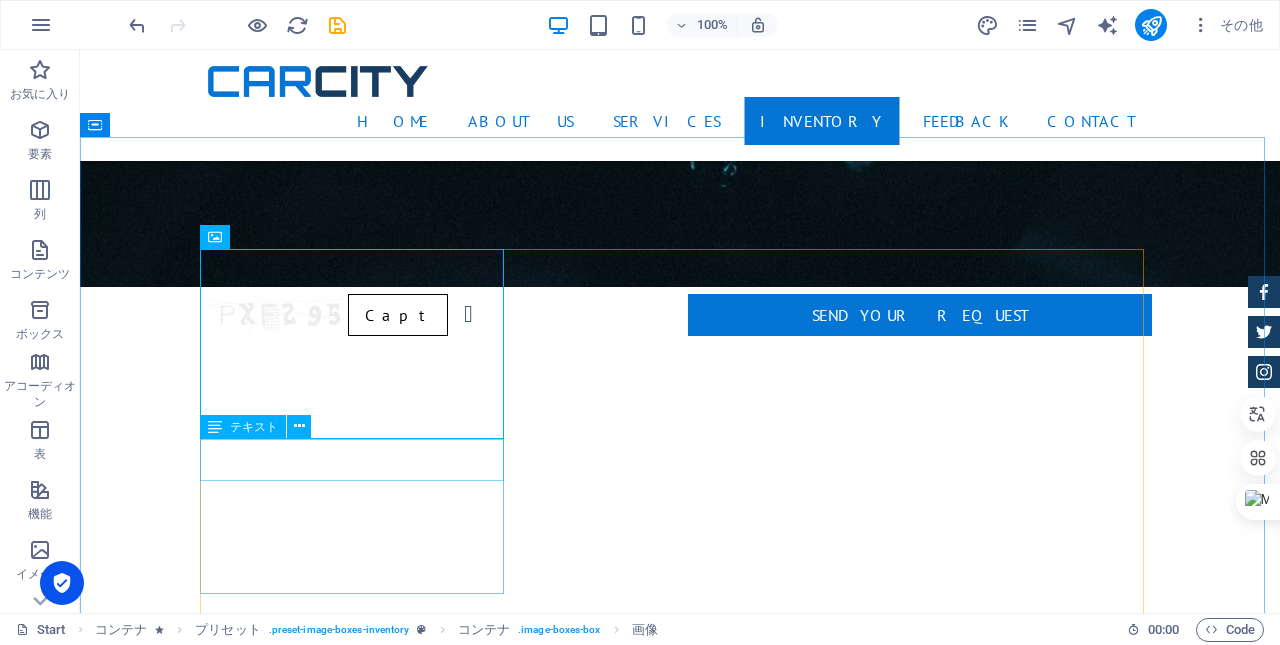 click at bounding box center (299, 426) 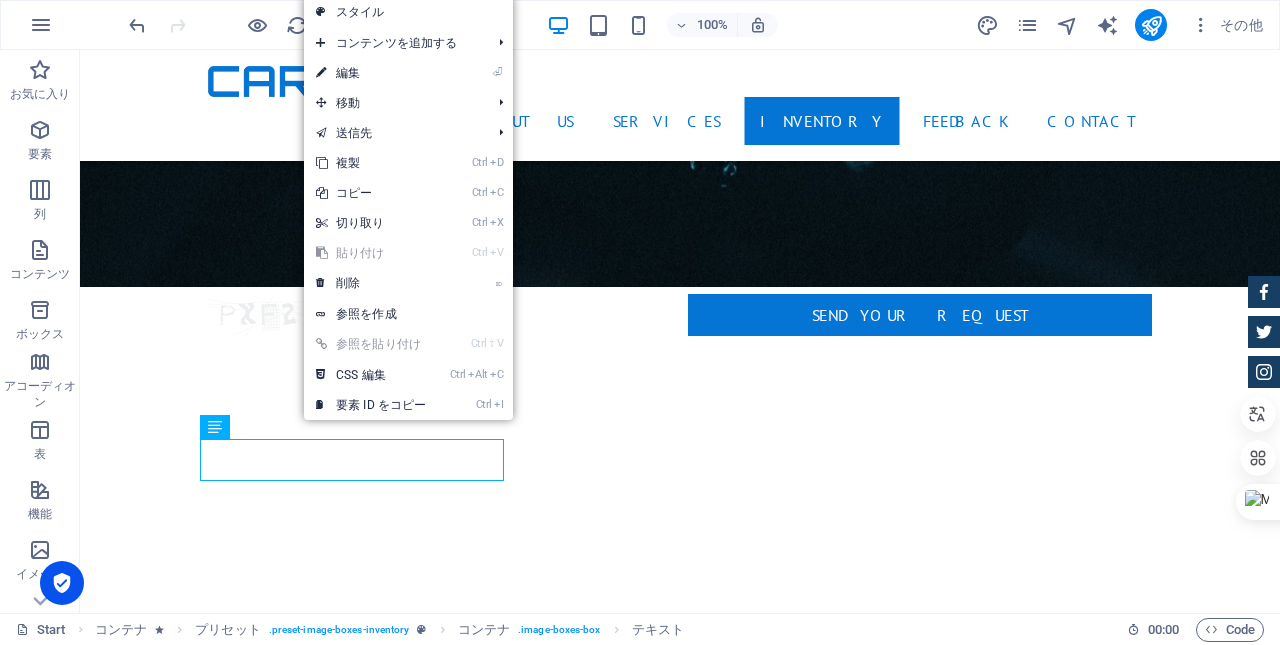 click on "⏎  編集" at bounding box center (371, 73) 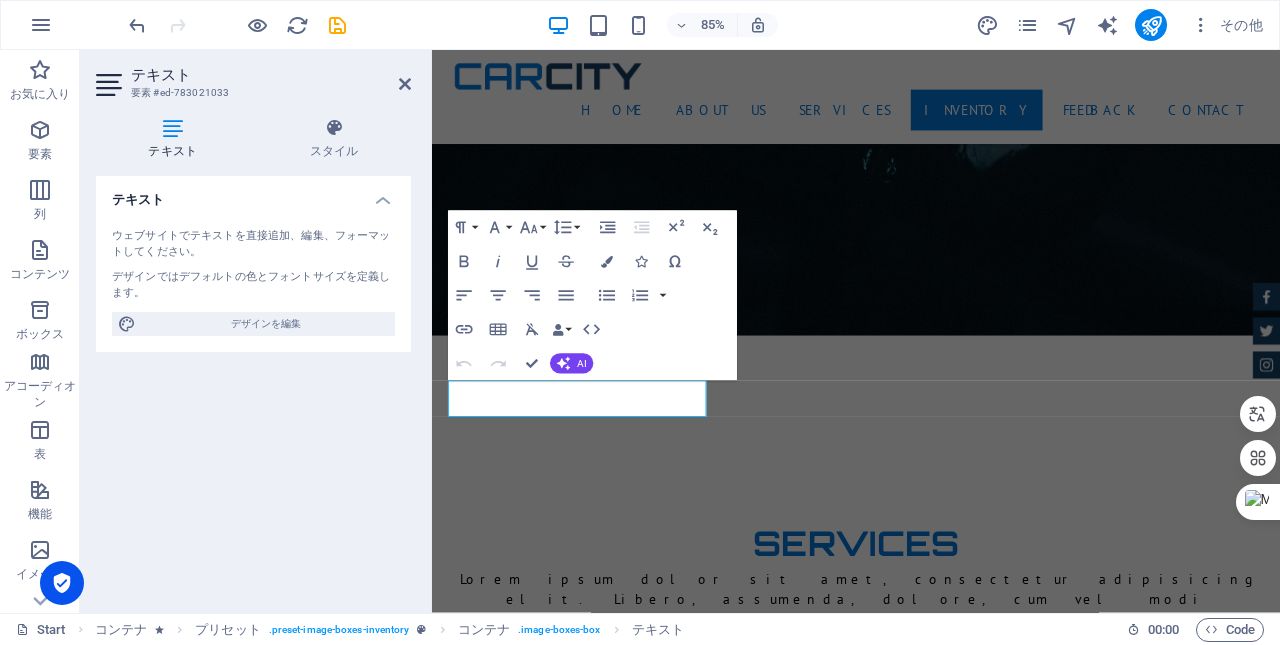 click at bounding box center (335, 128) 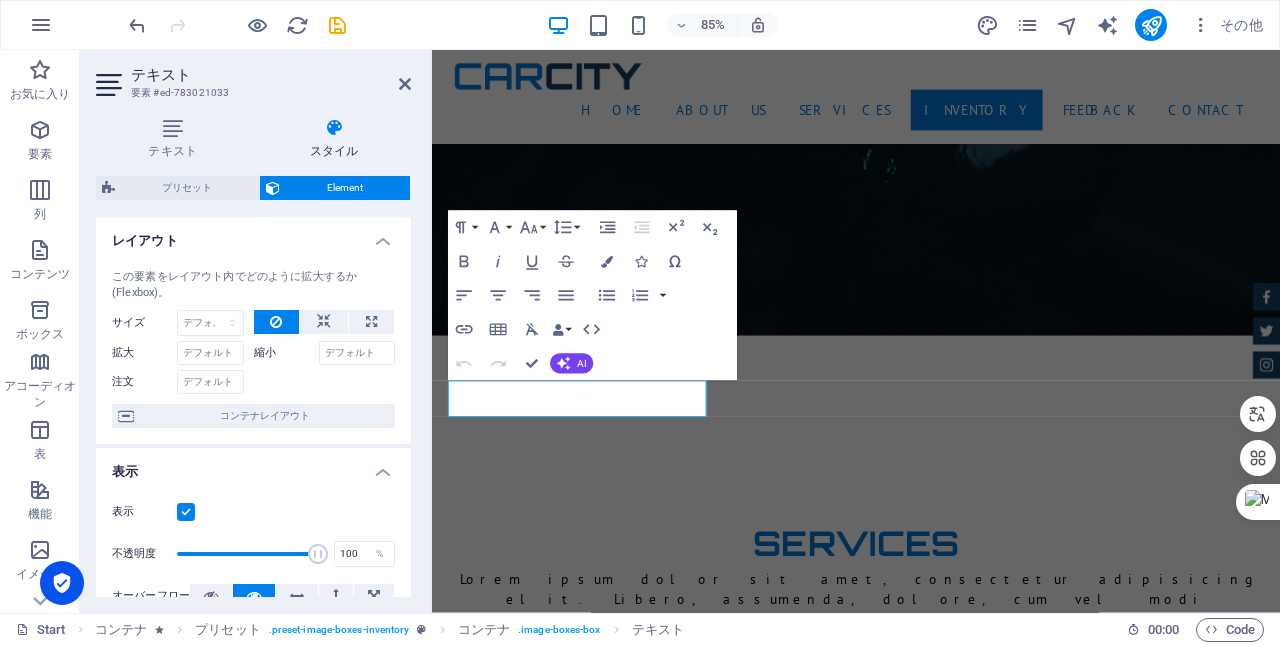 click on "テキスト 要素 #ed-783021033" at bounding box center [253, 76] 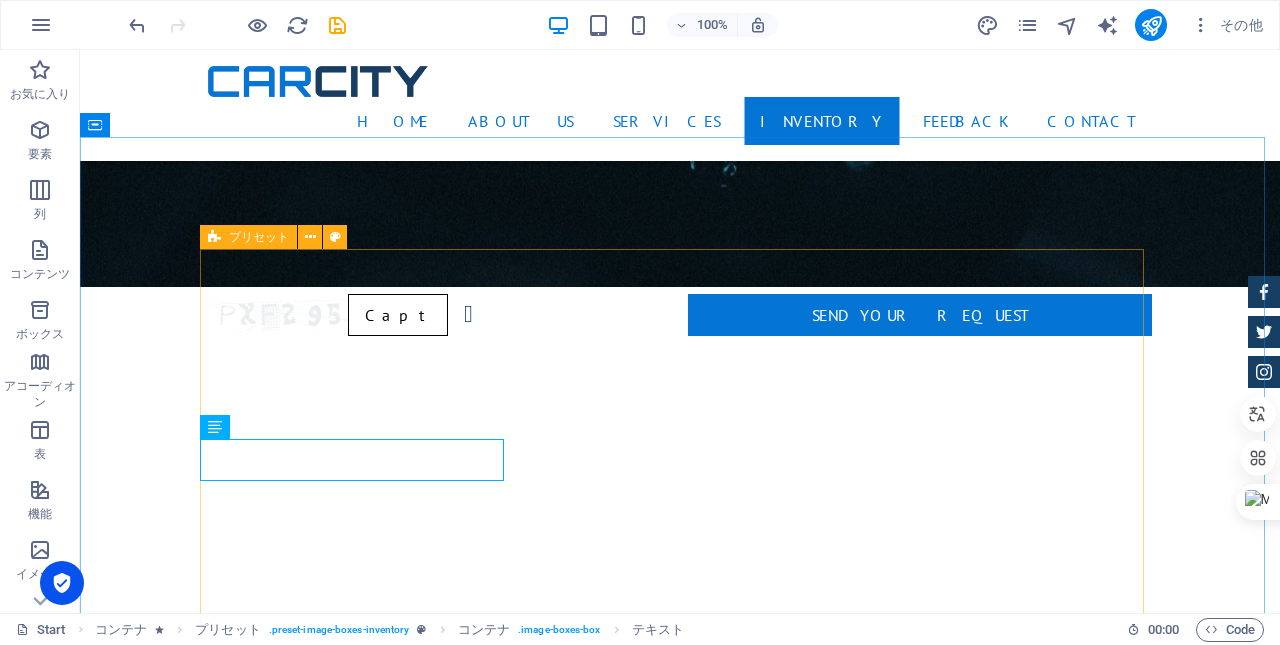 click at bounding box center [310, 237] 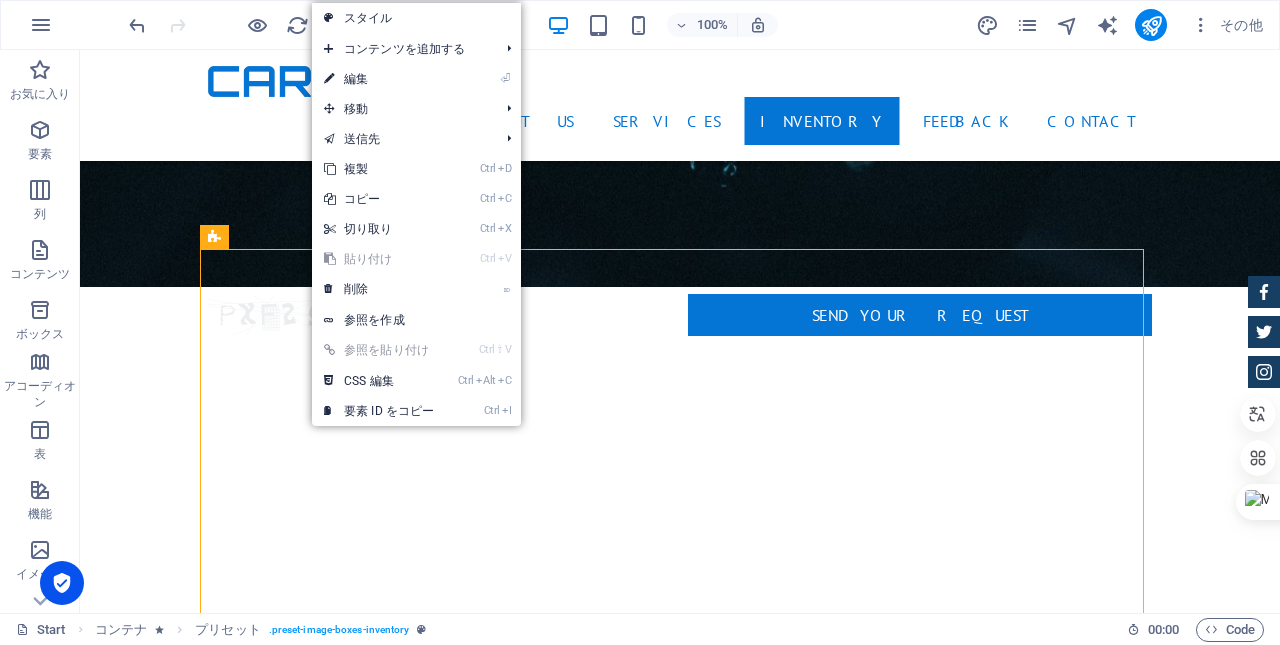 click on "参照を作成" at bounding box center (416, 320) 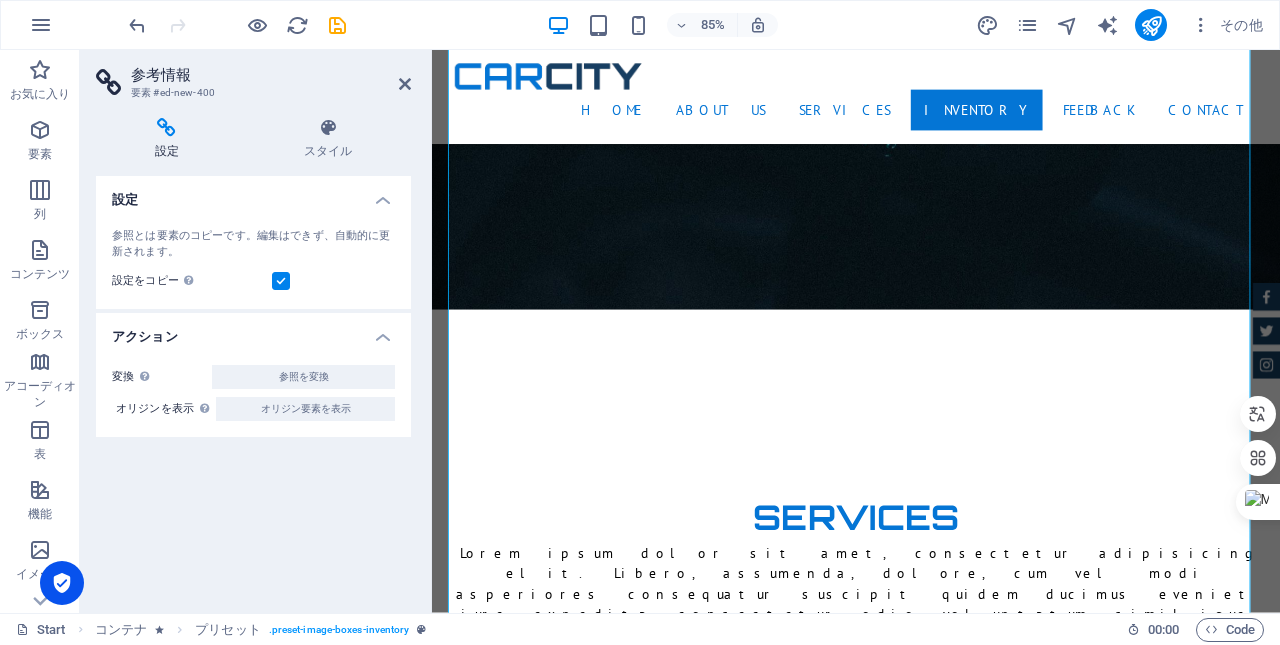 scroll, scrollTop: 4284, scrollLeft: 0, axis: vertical 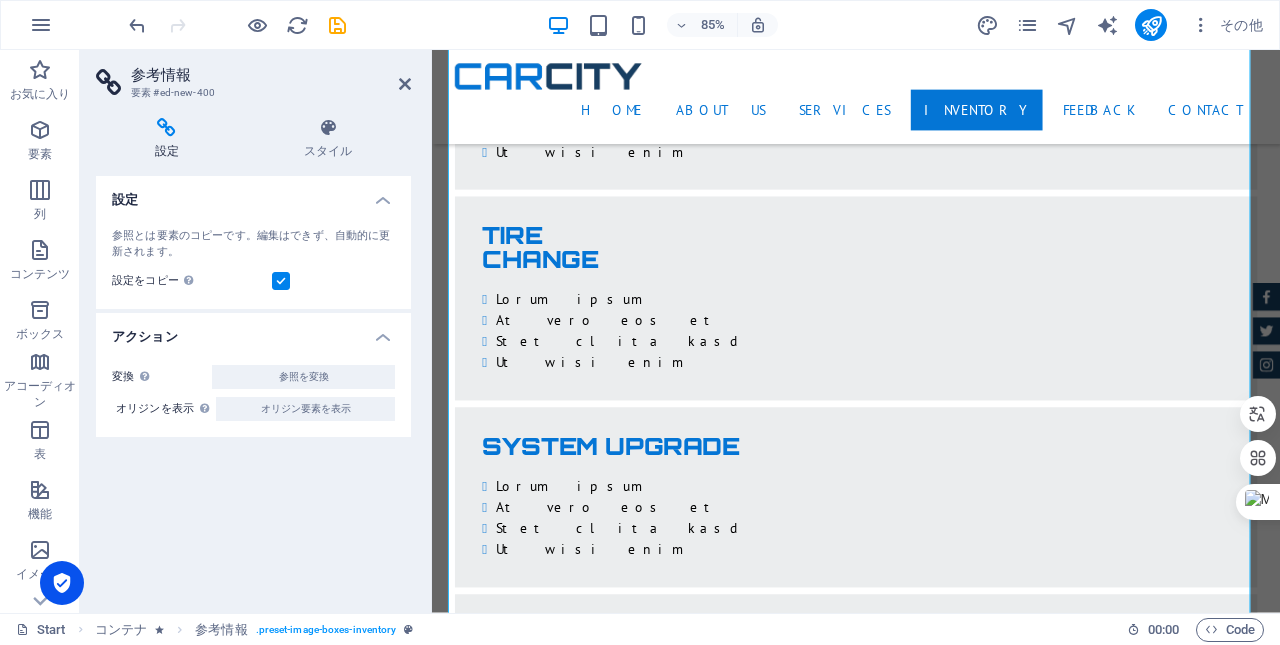 click at bounding box center [328, 128] 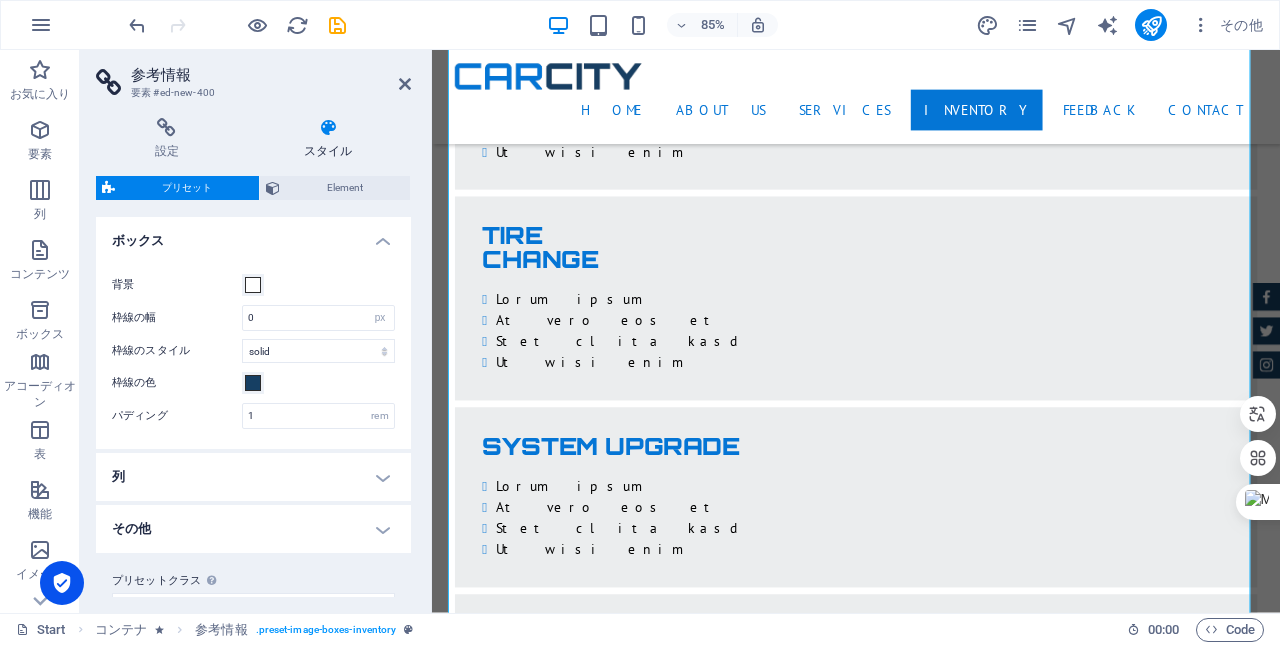 click at bounding box center [405, 84] 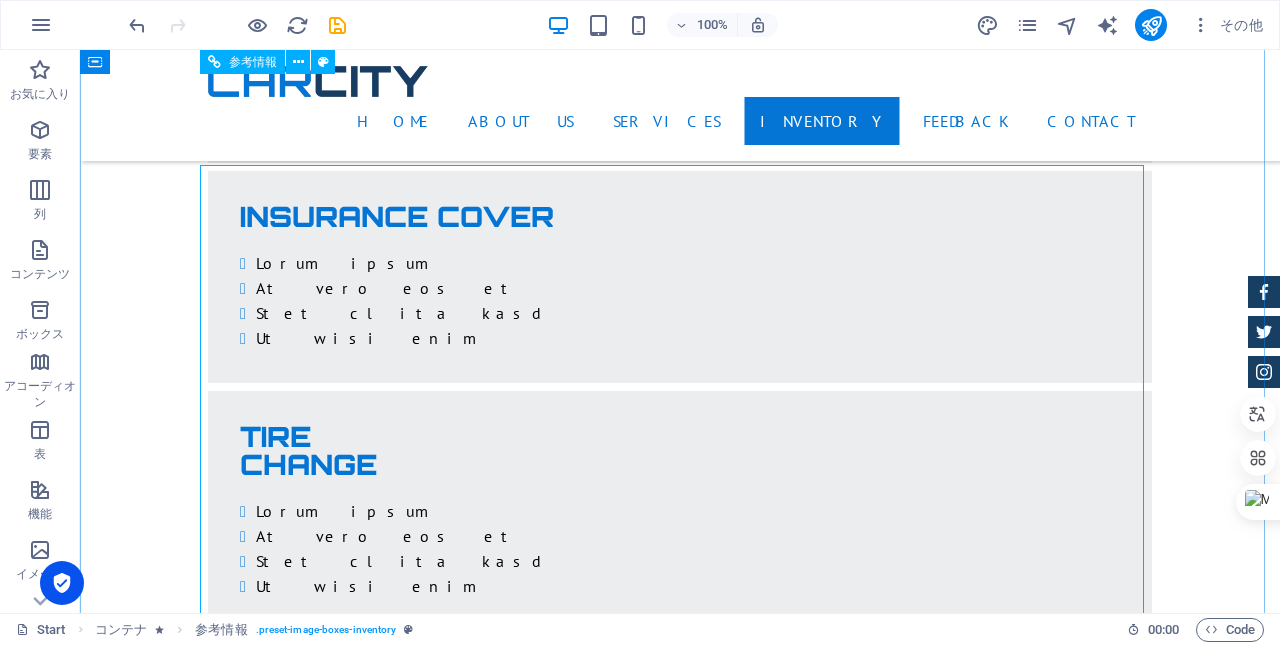 scroll, scrollTop: 4084, scrollLeft: 0, axis: vertical 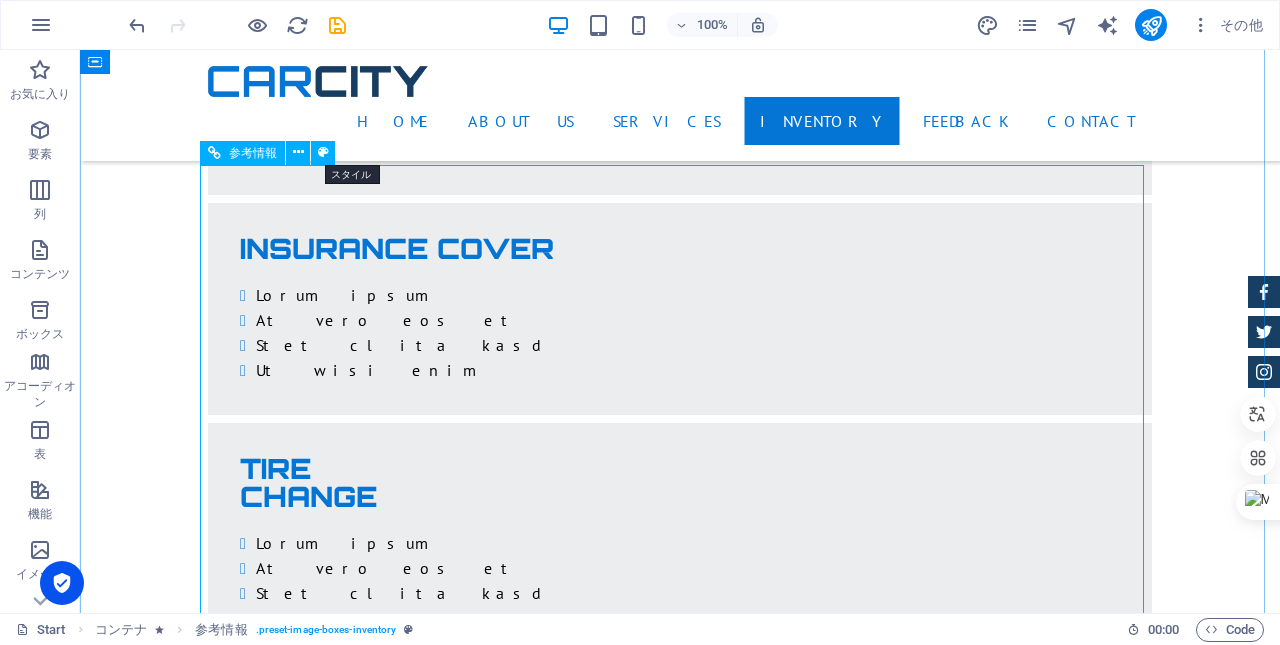 click at bounding box center (323, 152) 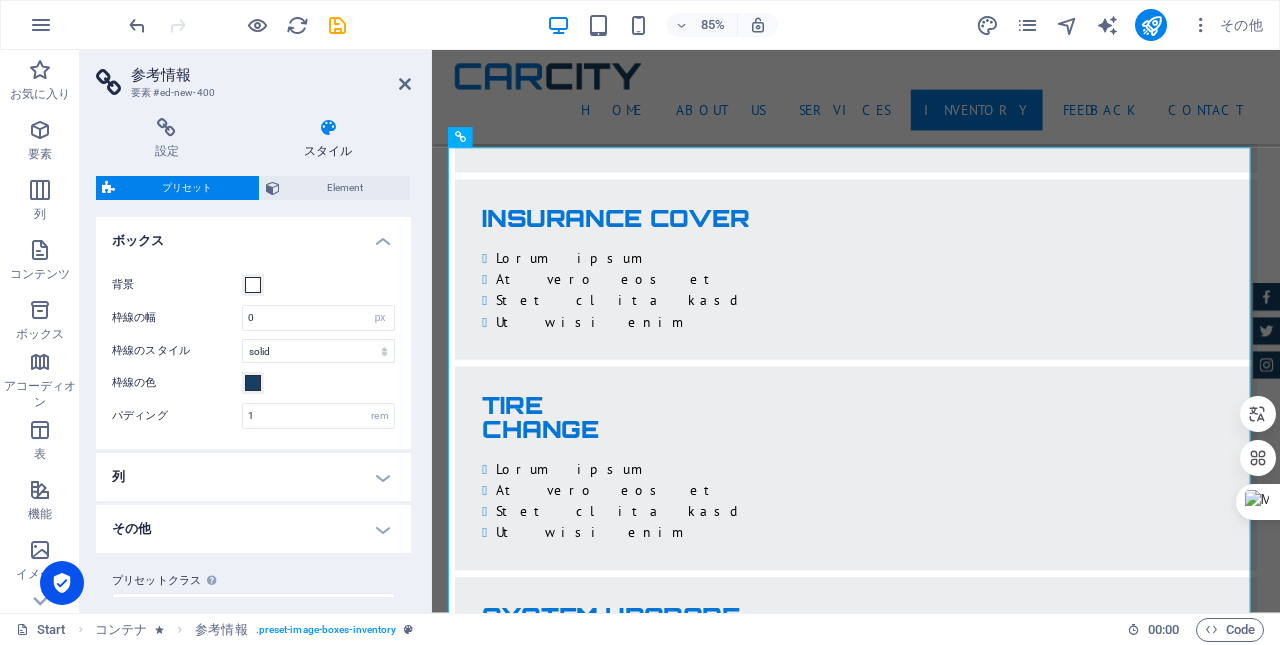 click on "参考情報 要素 #ed-new-400" at bounding box center (253, 76) 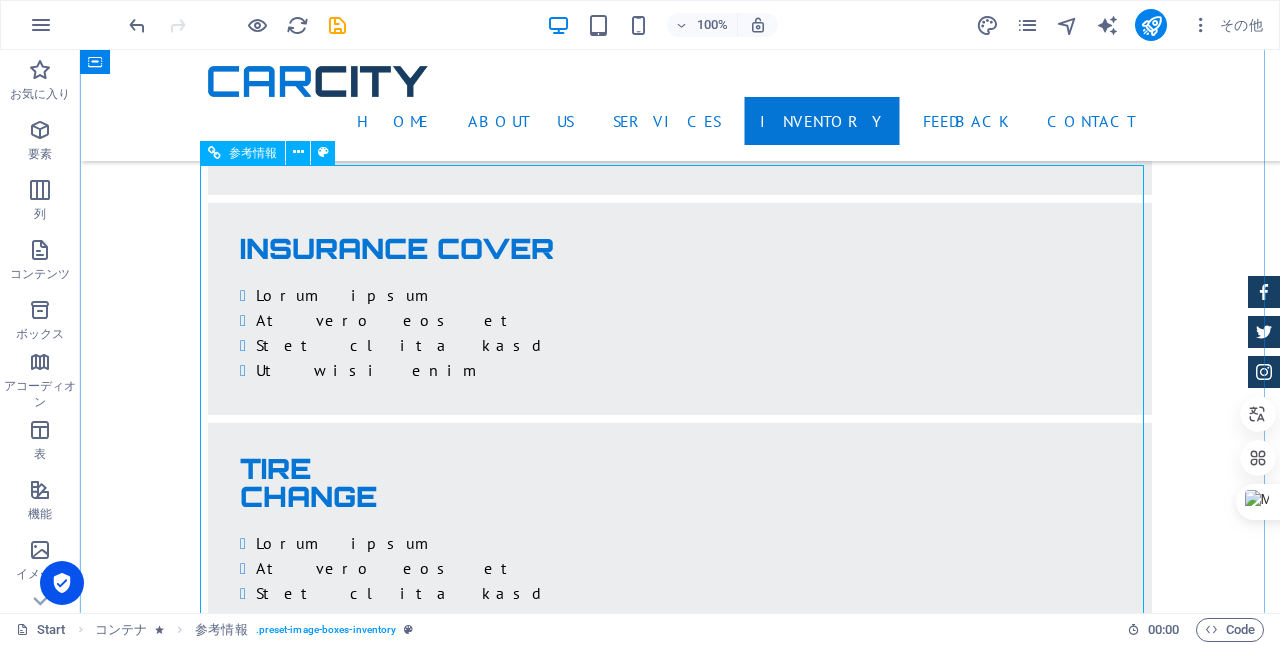 click at bounding box center (298, 152) 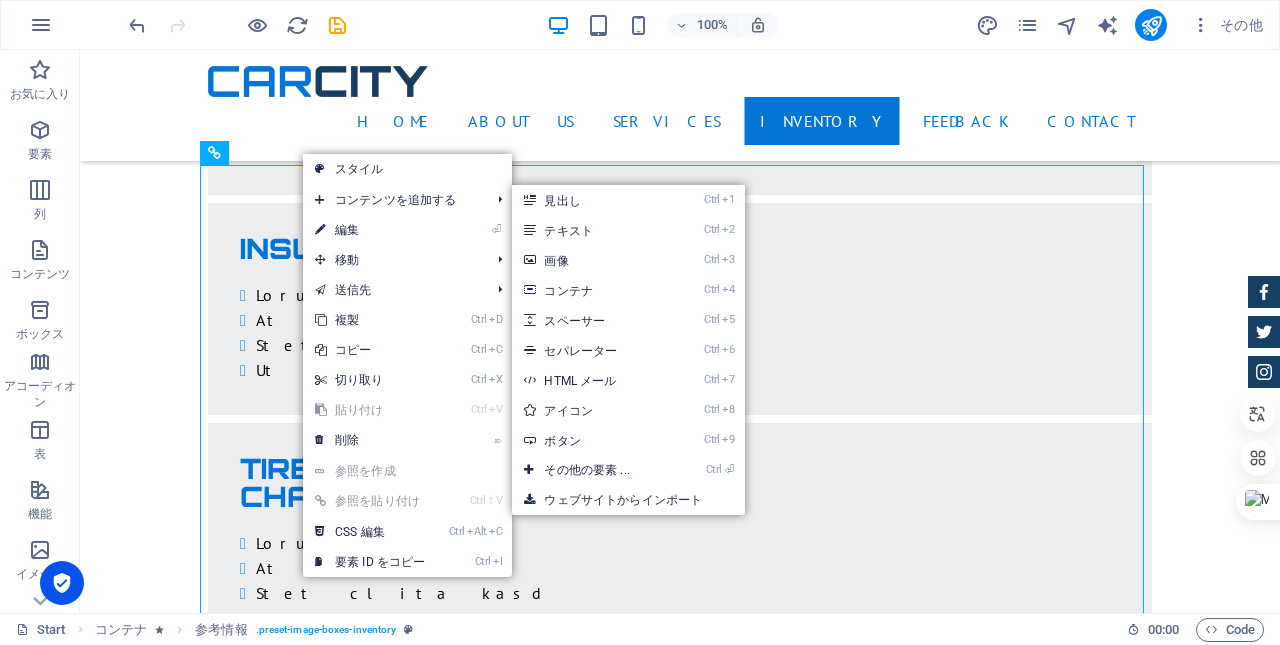click at bounding box center [320, 200] 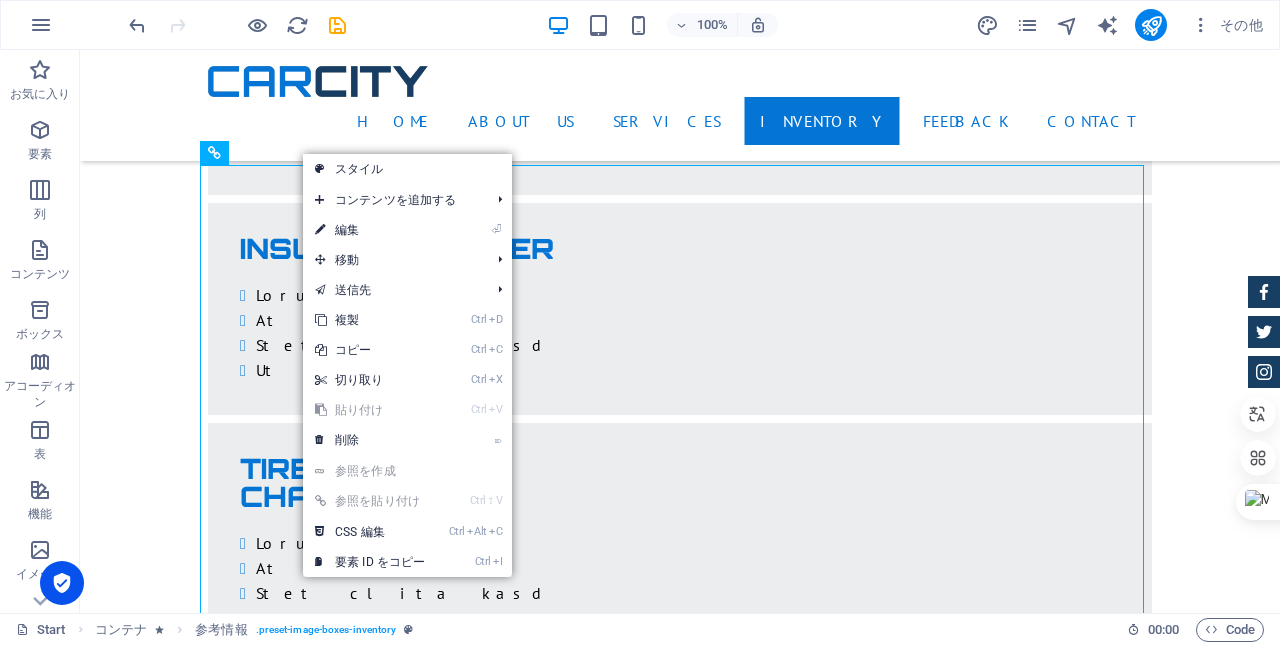 click at bounding box center (320, 230) 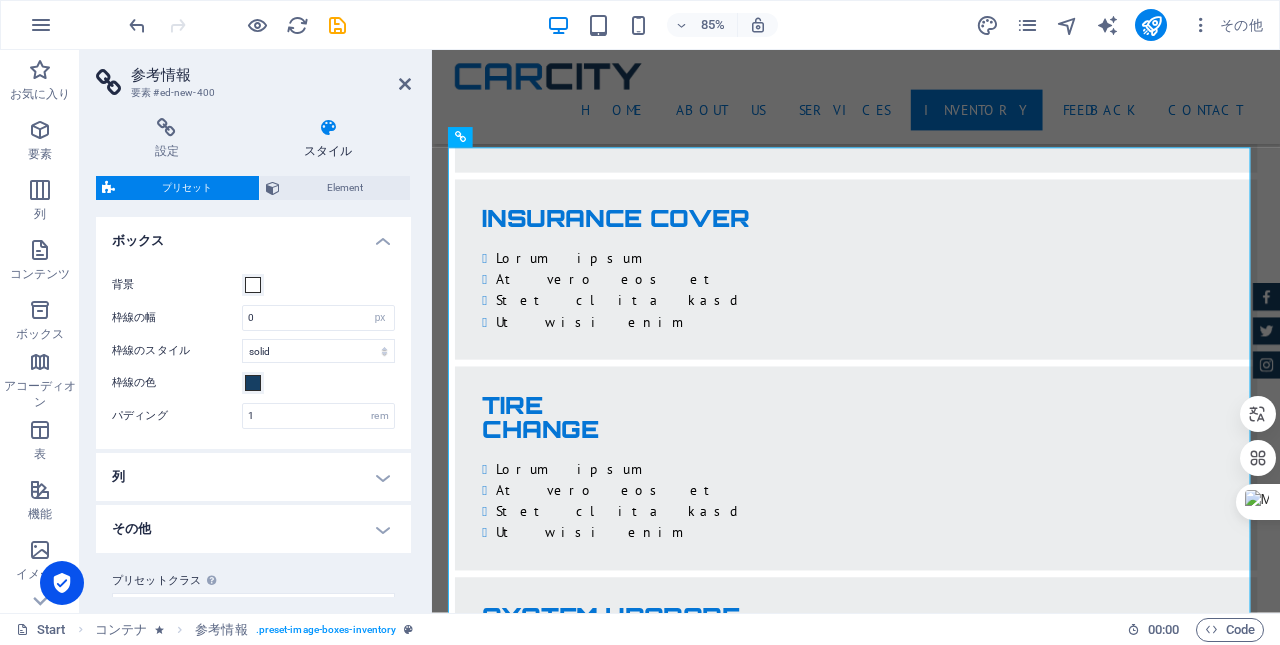 click at bounding box center [405, 84] 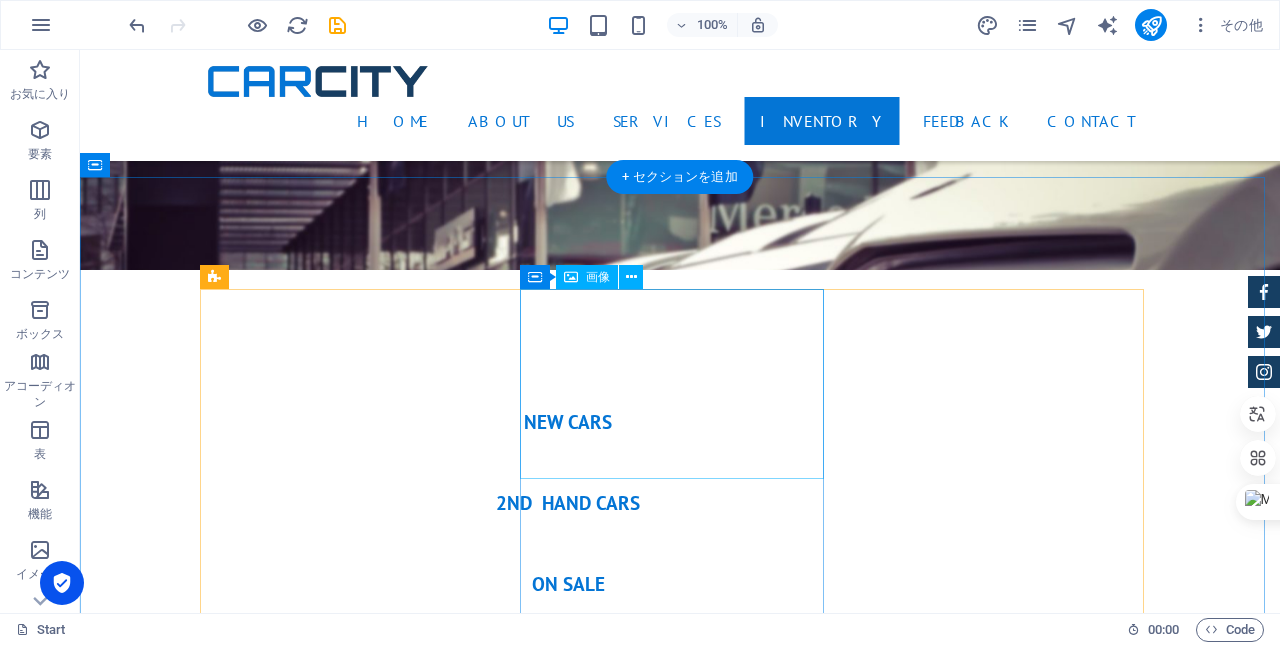 scroll, scrollTop: 5984, scrollLeft: 0, axis: vertical 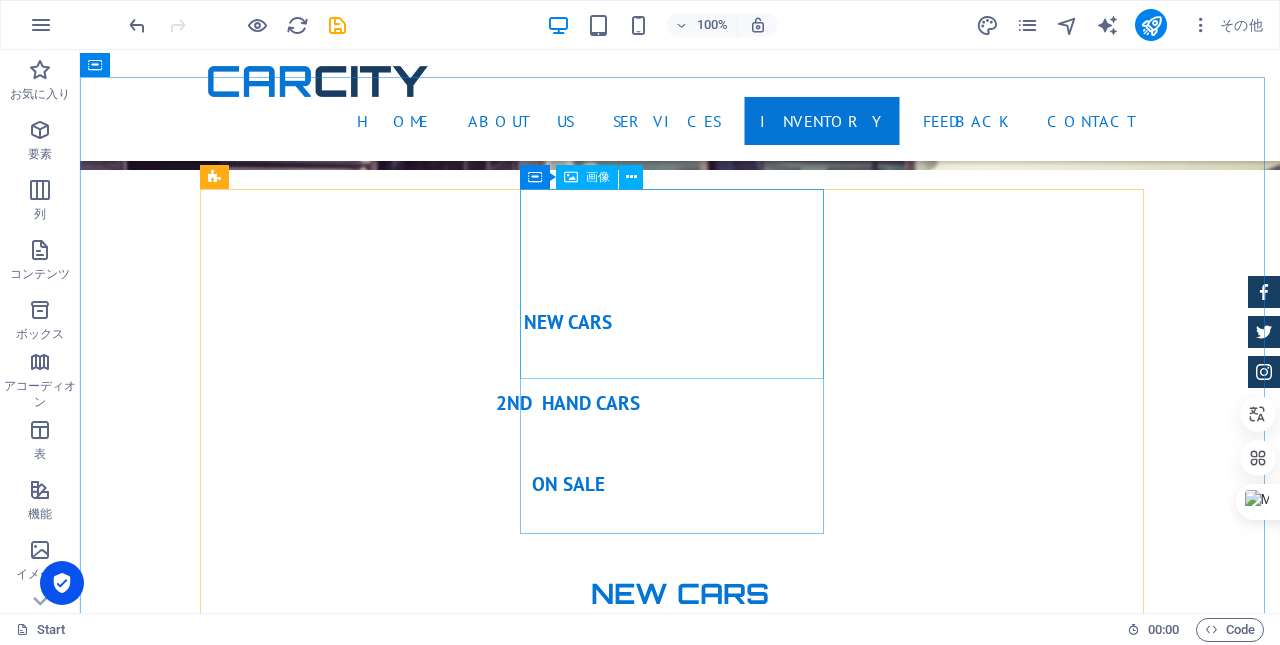 click at bounding box center (631, 177) 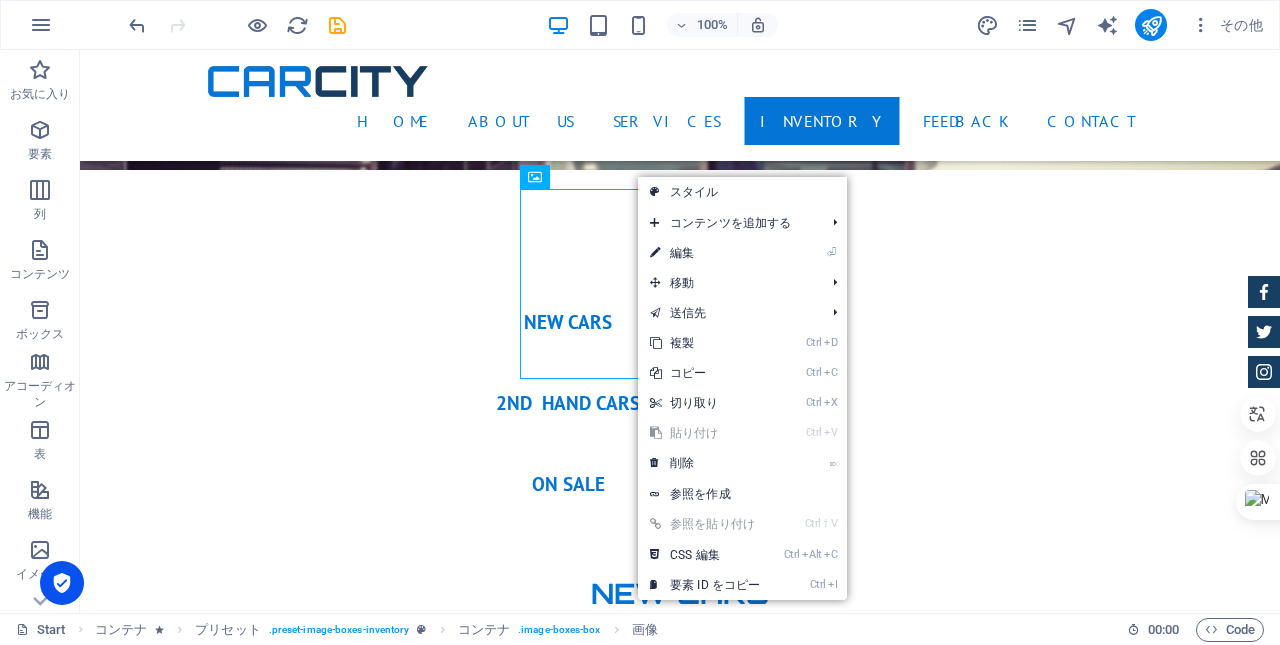 click on "⏎  編集" at bounding box center (705, 253) 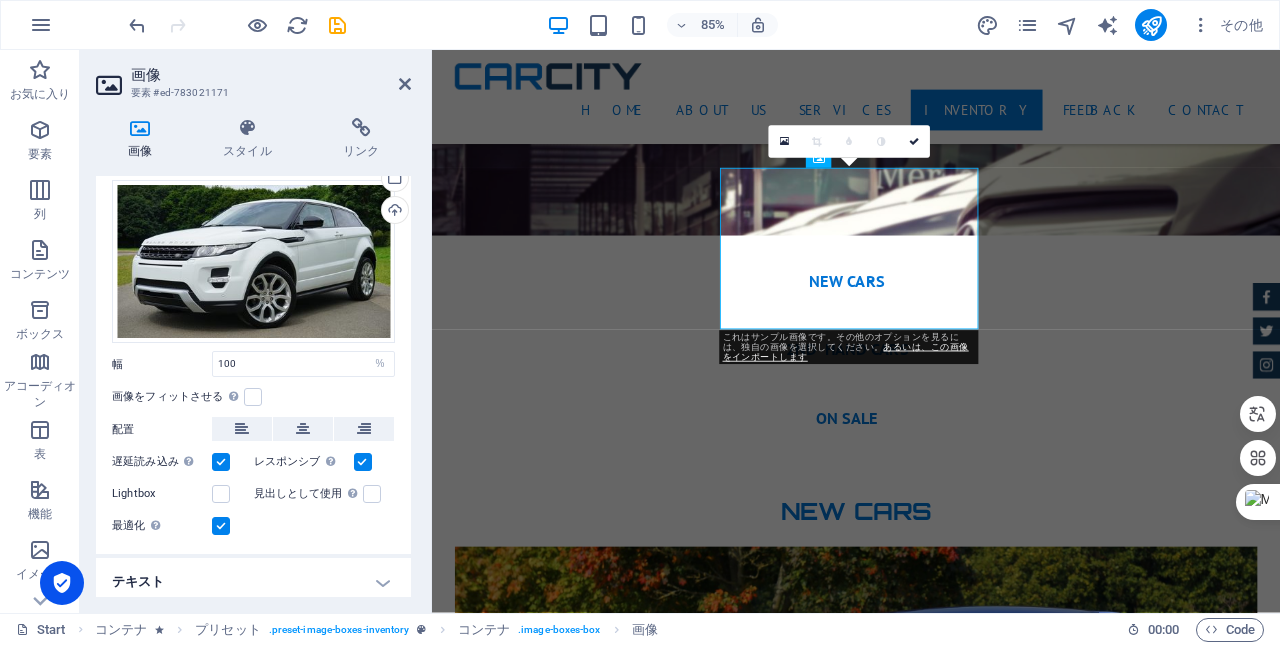 scroll, scrollTop: 54, scrollLeft: 0, axis: vertical 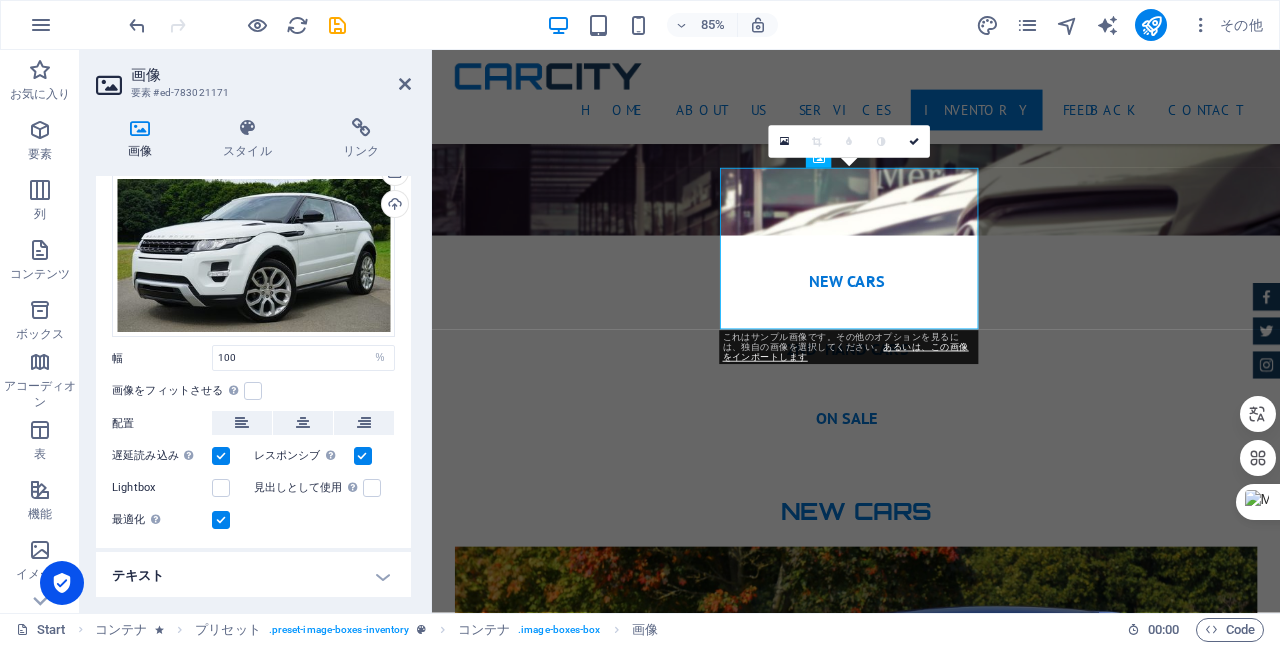 click on "テキスト" at bounding box center [253, 576] 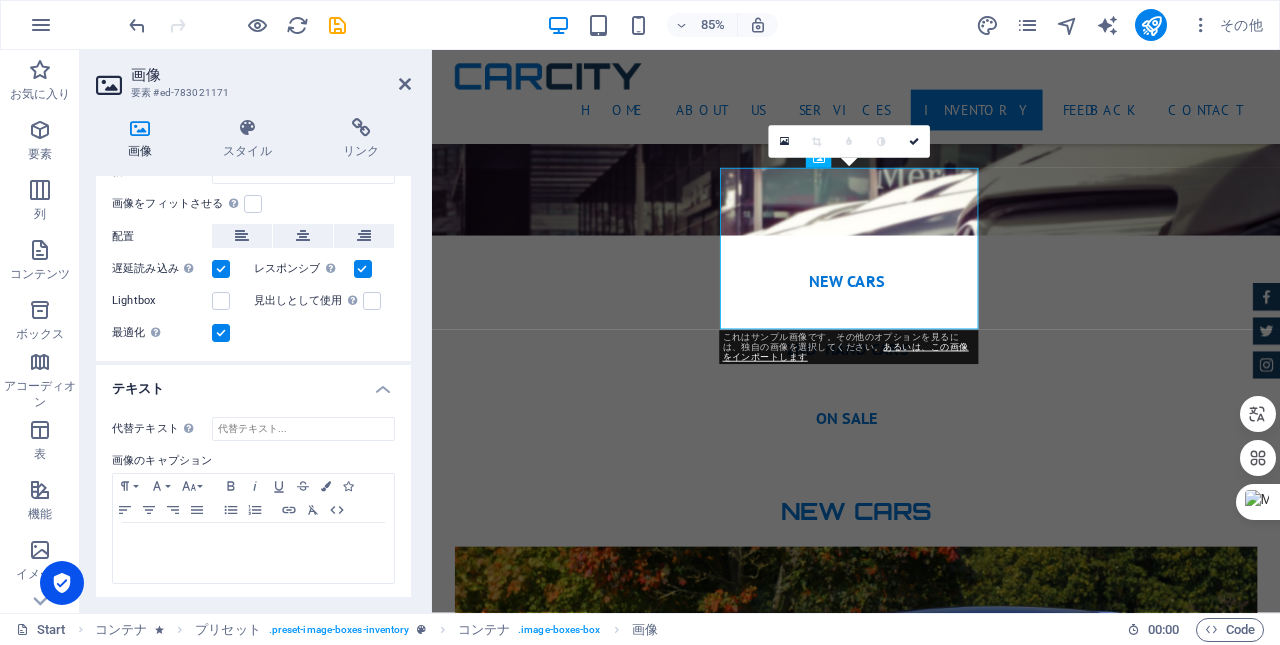 scroll, scrollTop: 0, scrollLeft: 0, axis: both 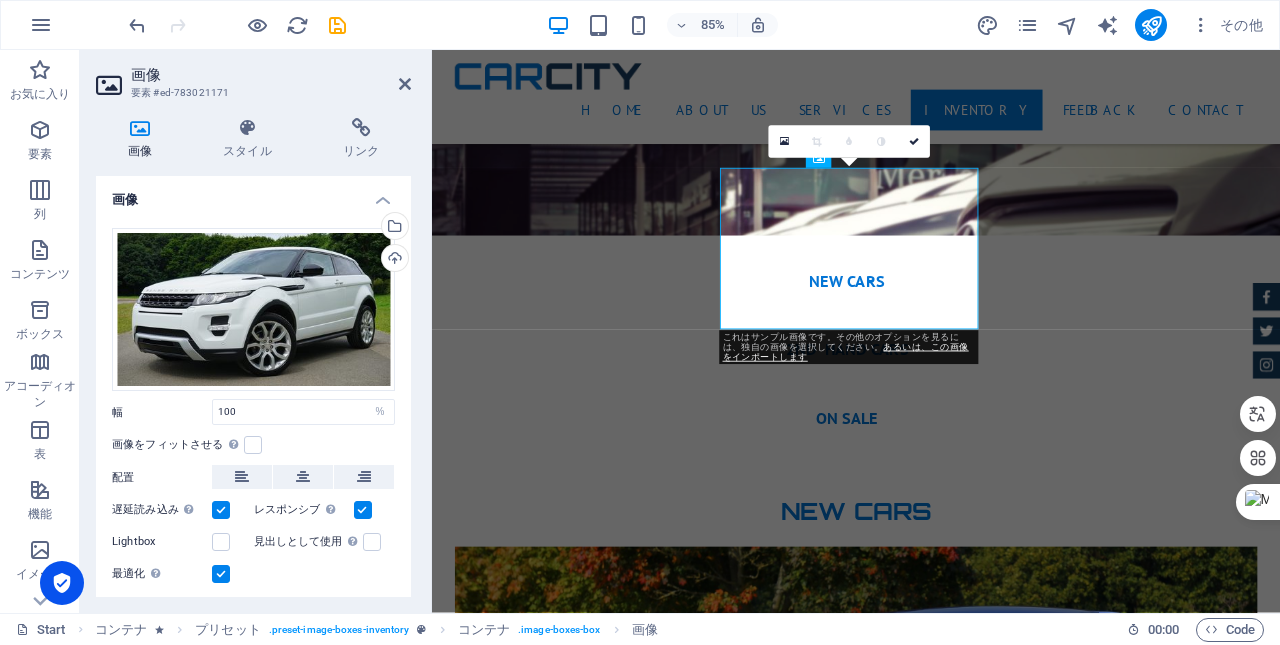 click on "スタイル" at bounding box center [252, 139] 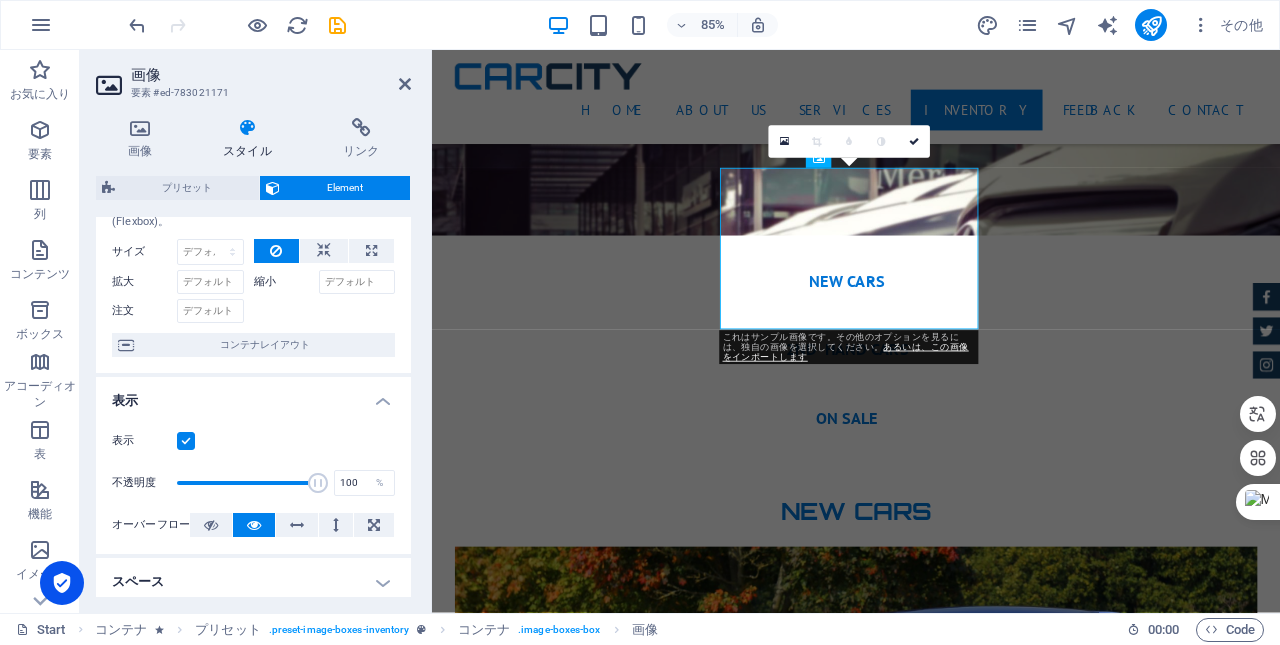 scroll, scrollTop: 100, scrollLeft: 0, axis: vertical 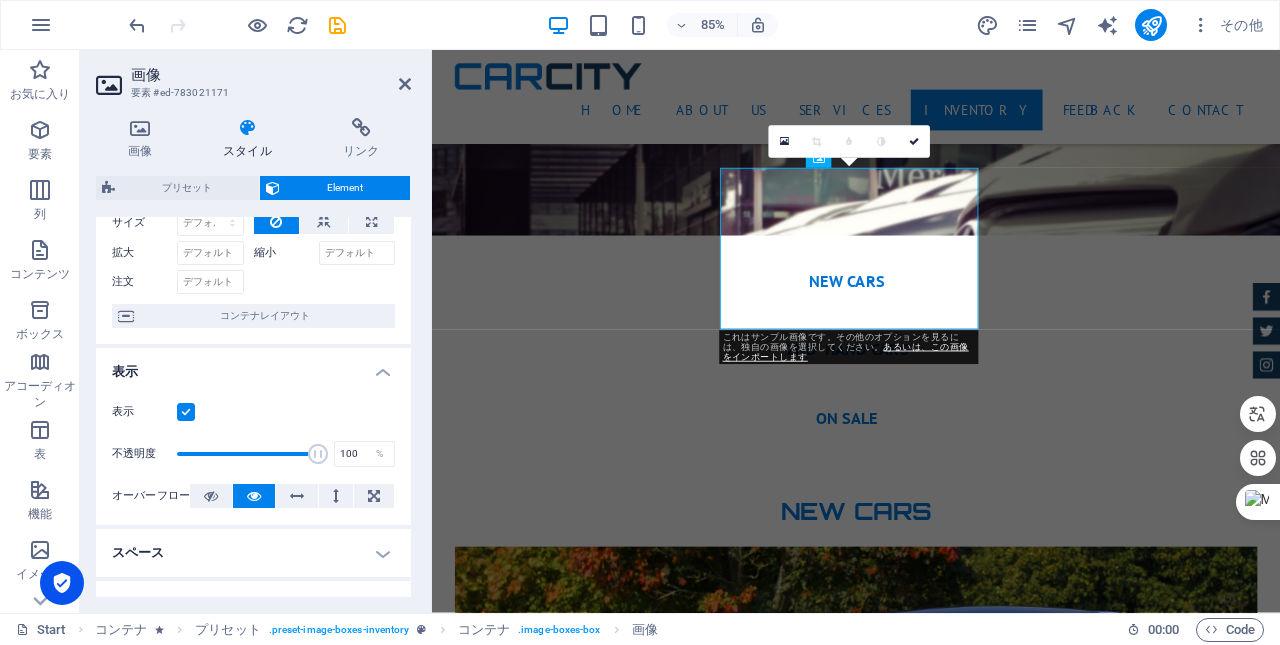 click at bounding box center (784, 142) 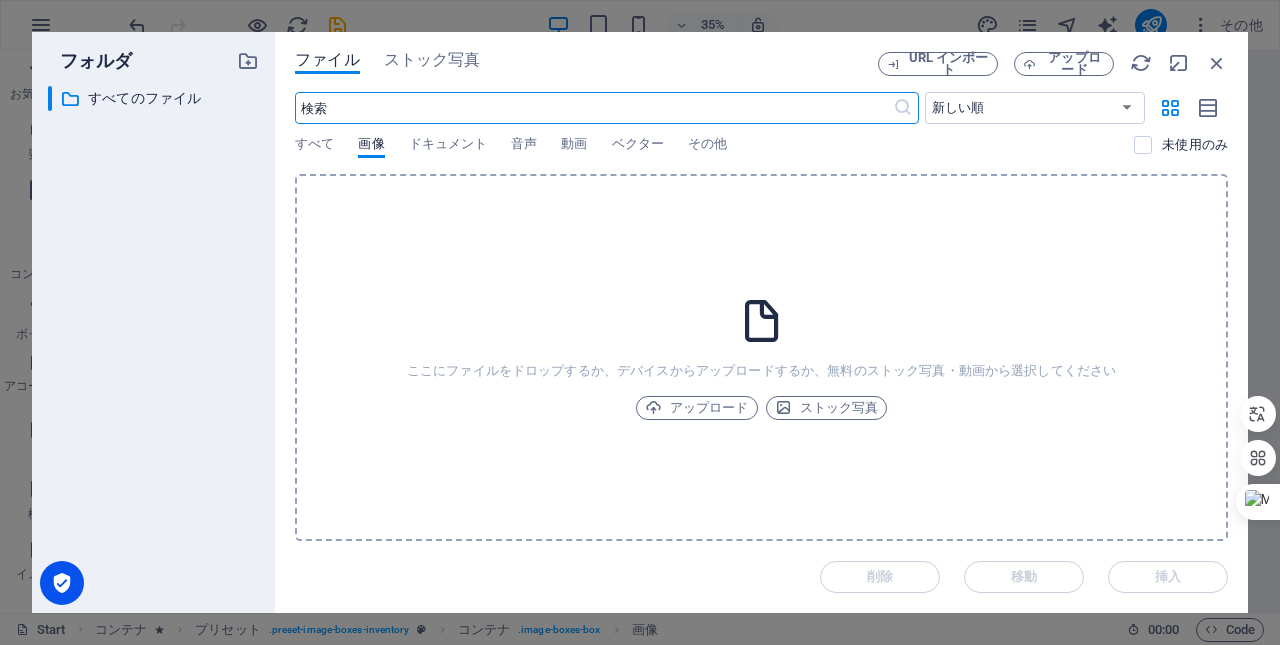 scroll, scrollTop: 6895, scrollLeft: 0, axis: vertical 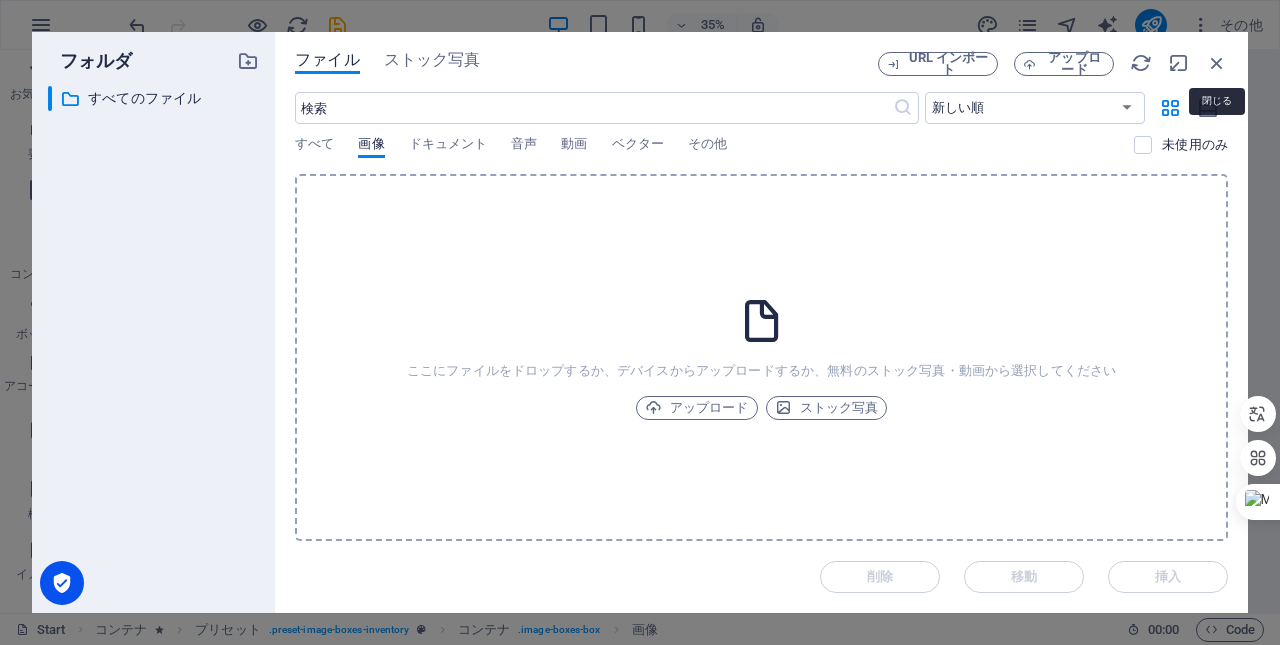 click at bounding box center [1217, 63] 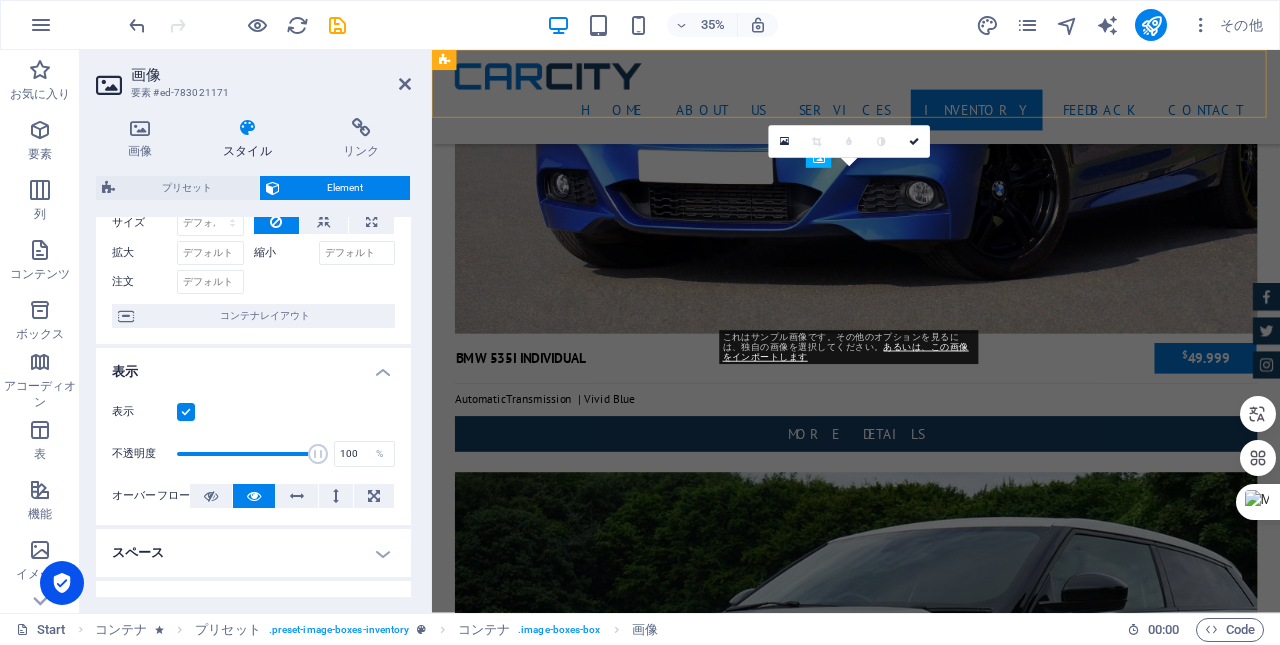 scroll, scrollTop: 5984, scrollLeft: 0, axis: vertical 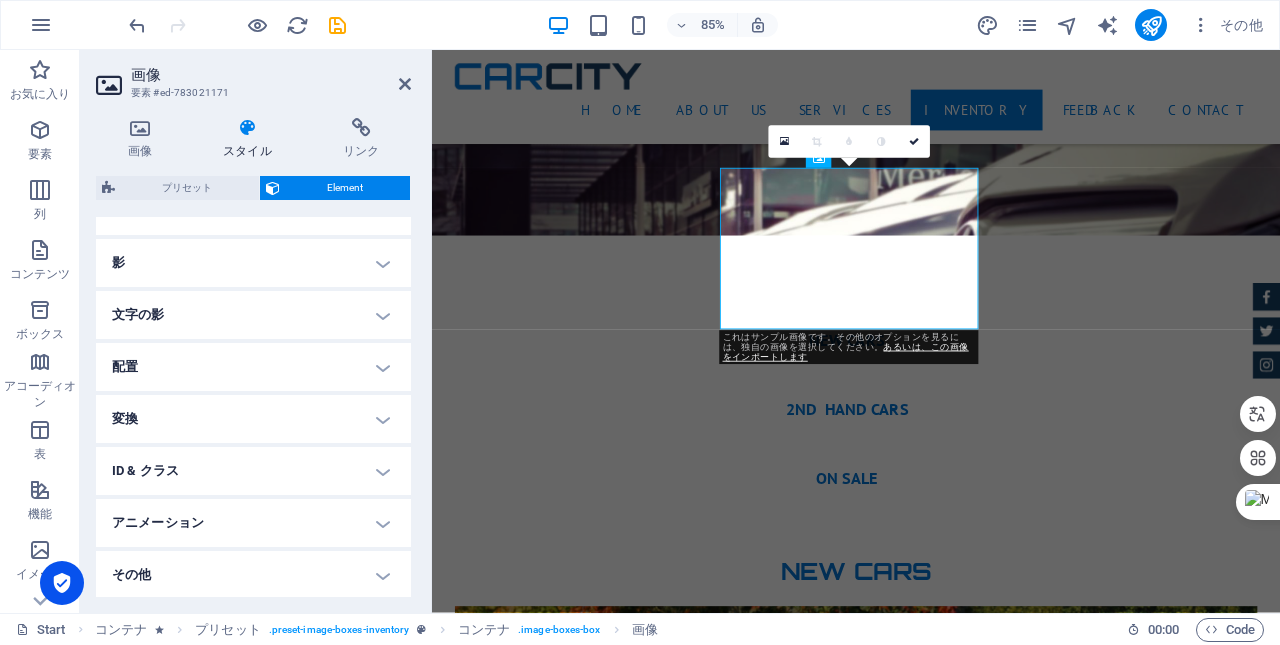 click on "その他" at bounding box center [253, 575] 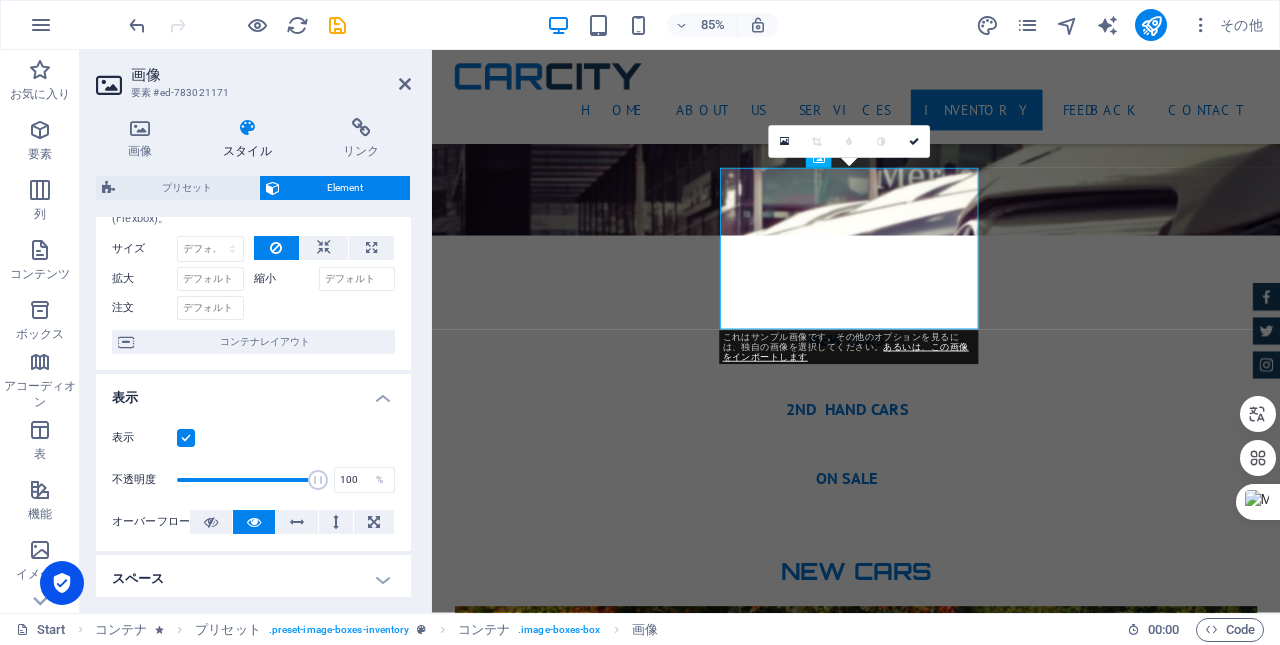 scroll, scrollTop: 0, scrollLeft: 0, axis: both 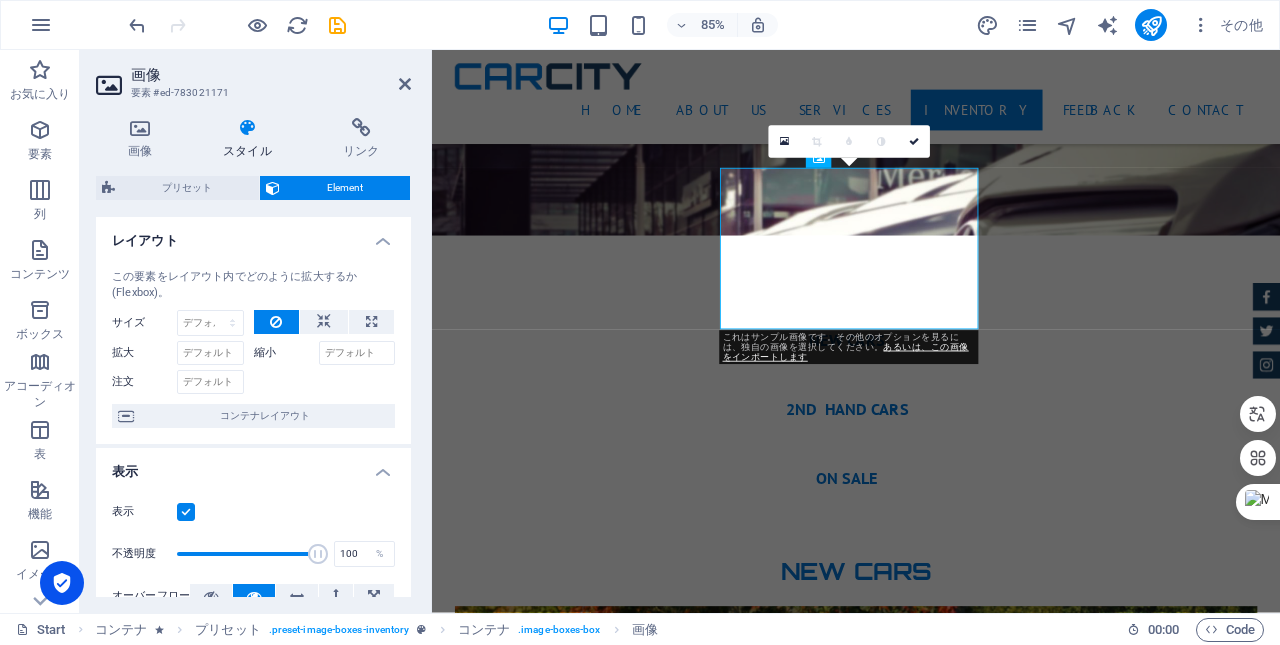 click at bounding box center [405, 84] 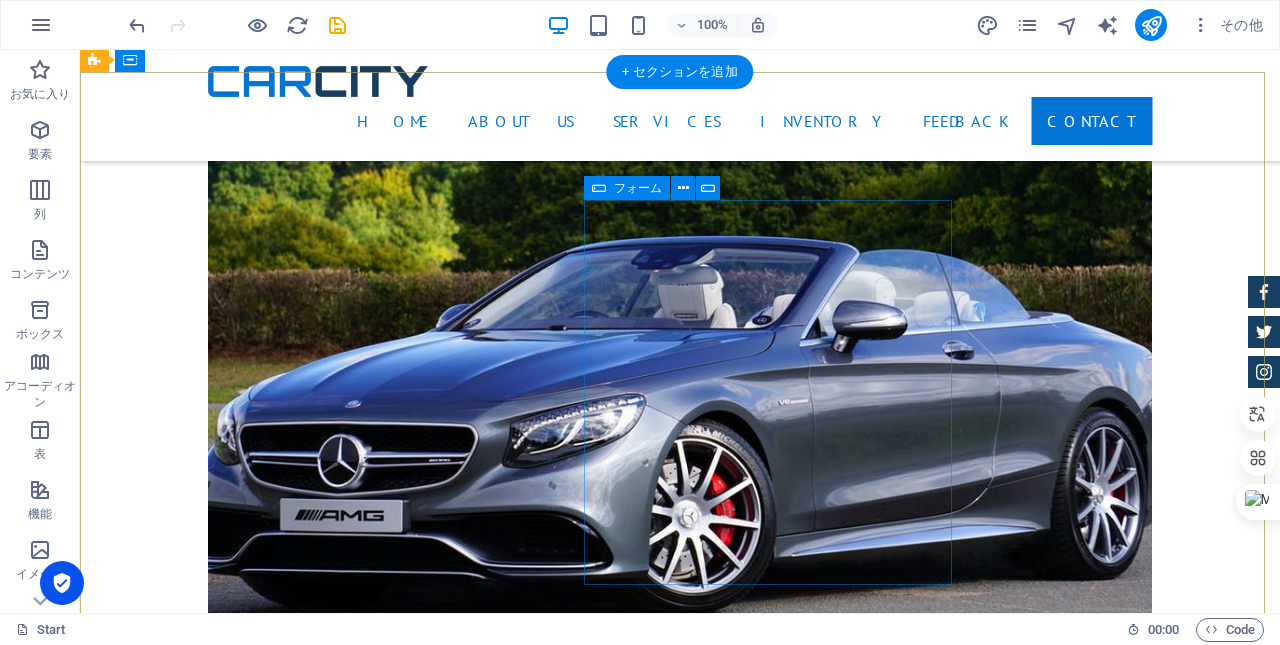 scroll, scrollTop: 8598, scrollLeft: 0, axis: vertical 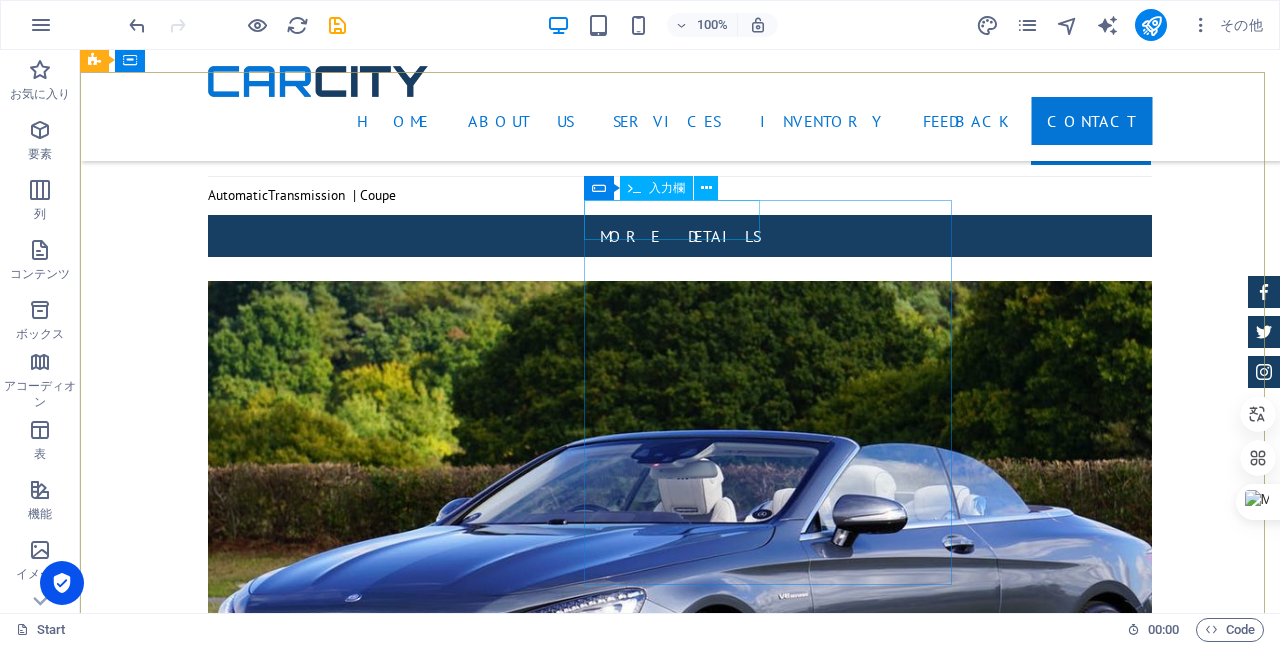 click at bounding box center [706, 188] 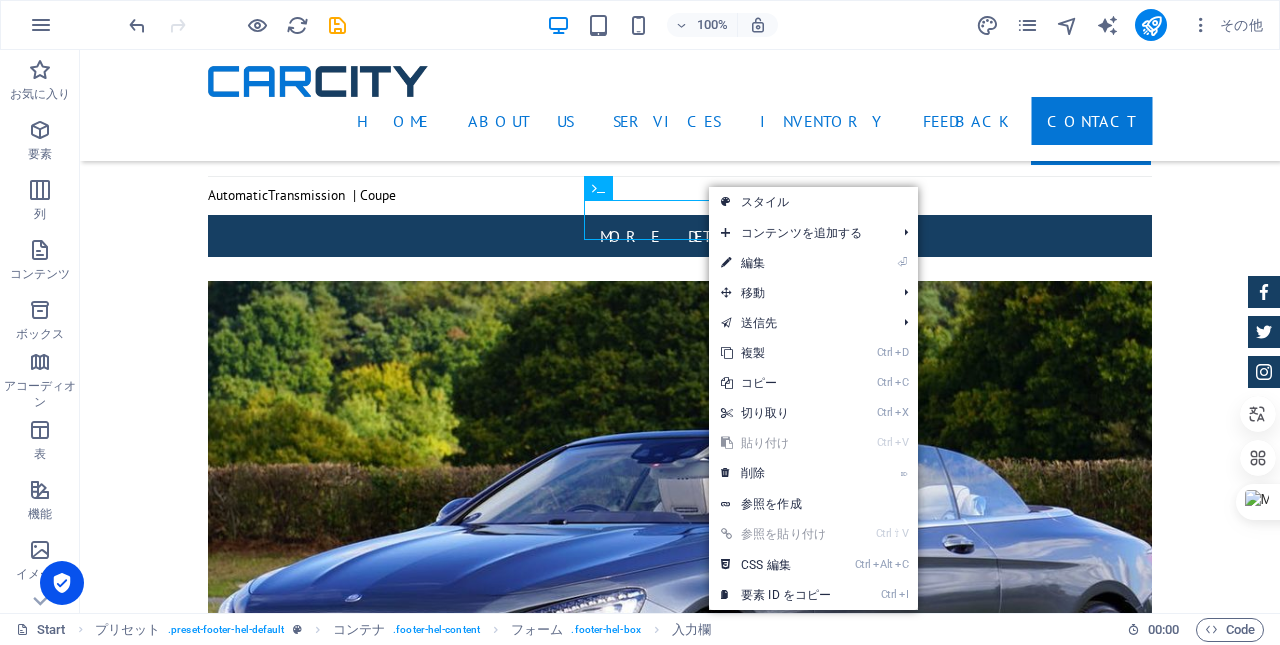 click on "⏎  編集" at bounding box center (776, 263) 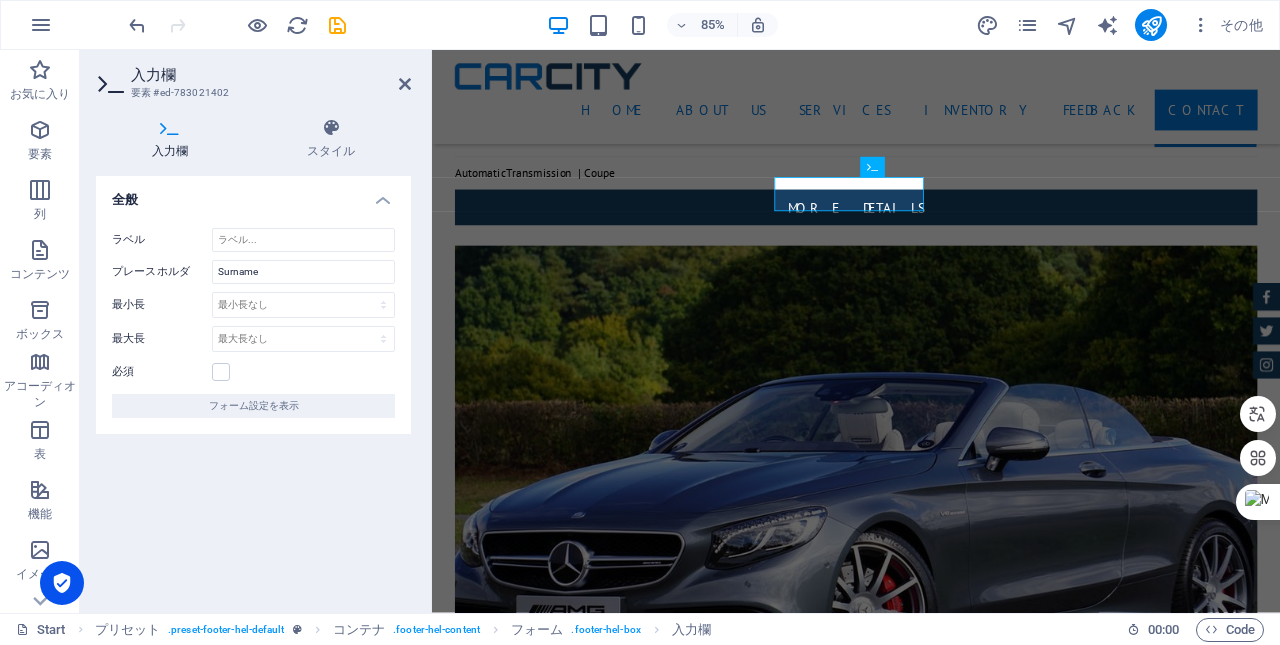 click on "フォーム設定を表示" at bounding box center (254, 406) 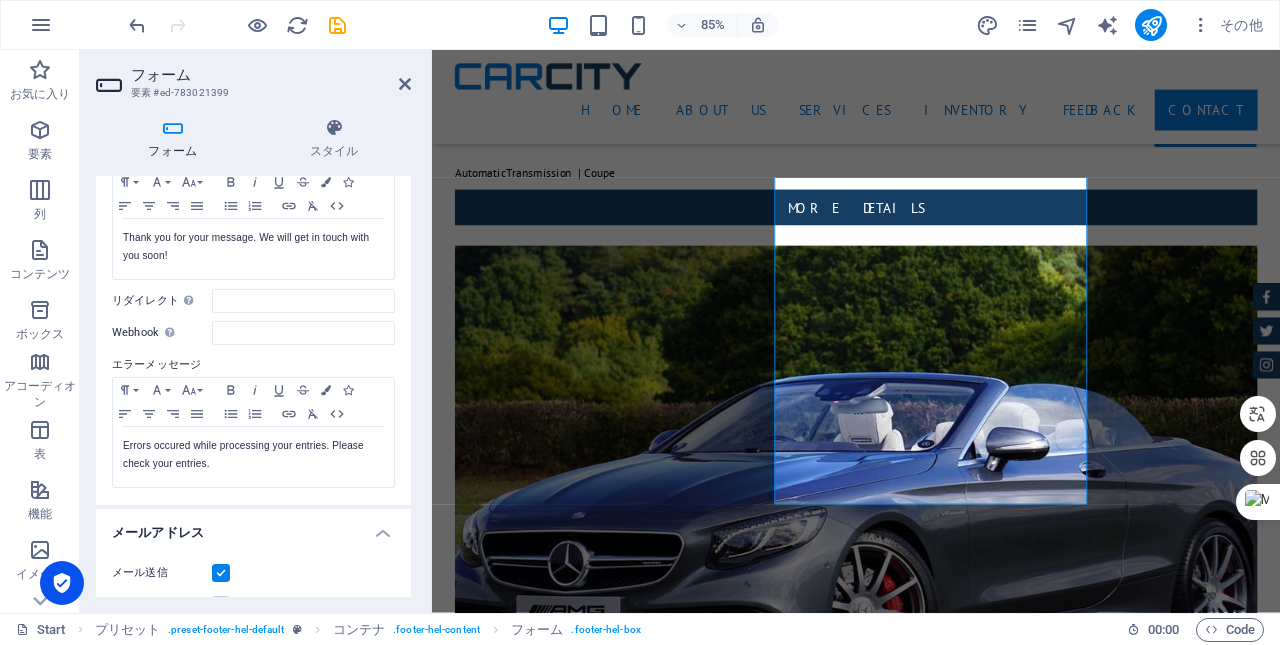 scroll, scrollTop: 81, scrollLeft: 0, axis: vertical 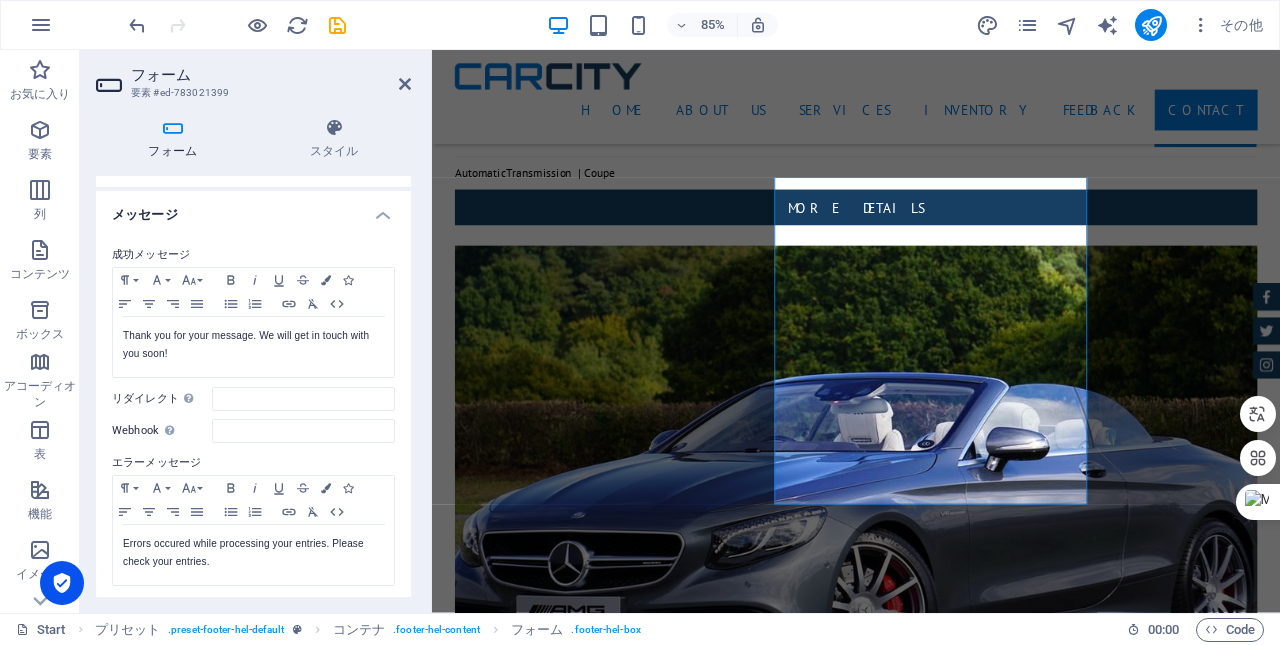 click at bounding box center (335, 128) 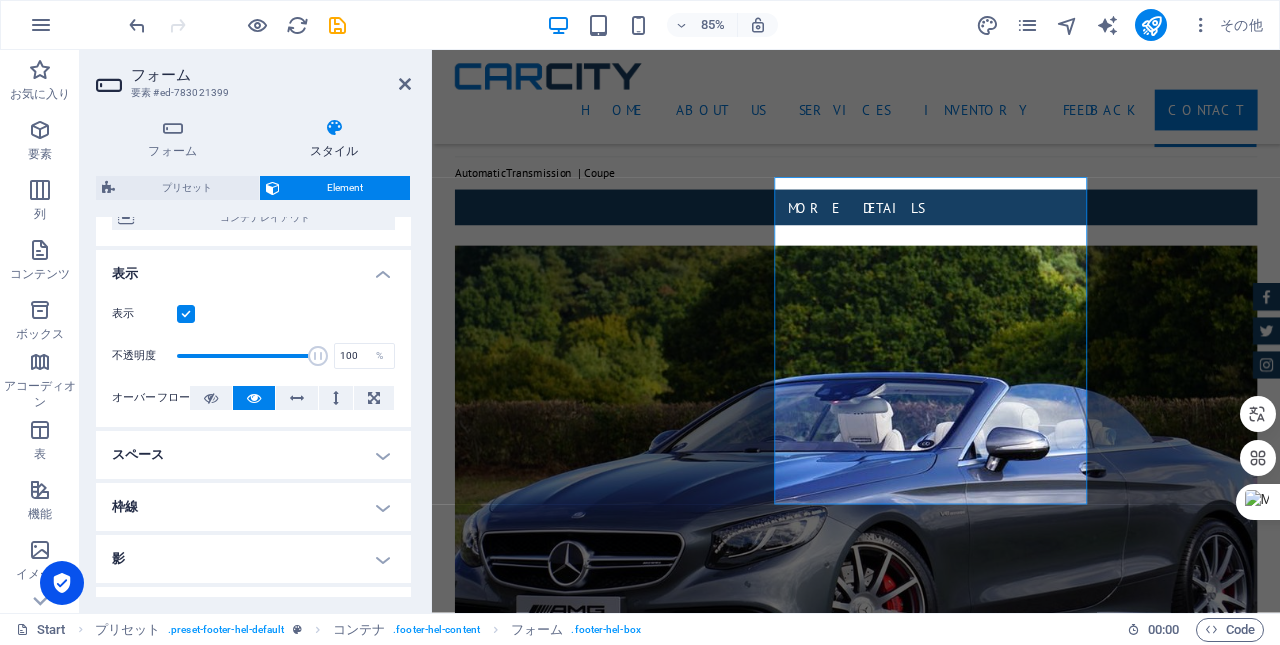scroll, scrollTop: 494, scrollLeft: 0, axis: vertical 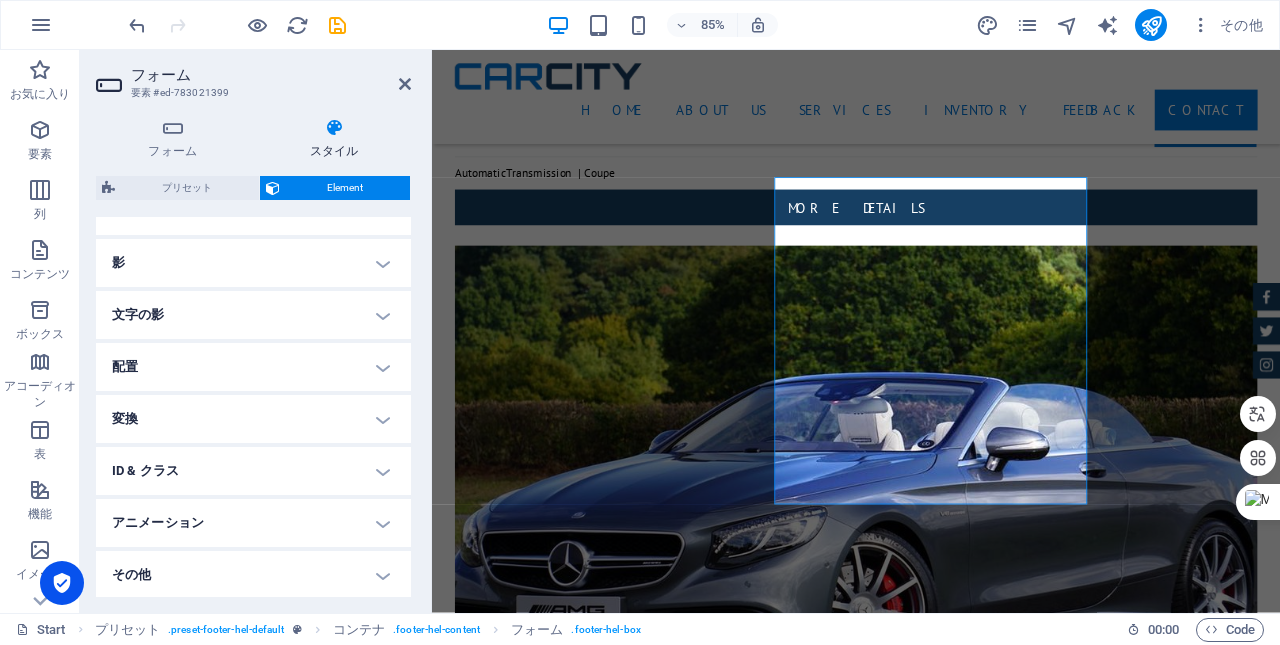 click on "変換" at bounding box center [253, 419] 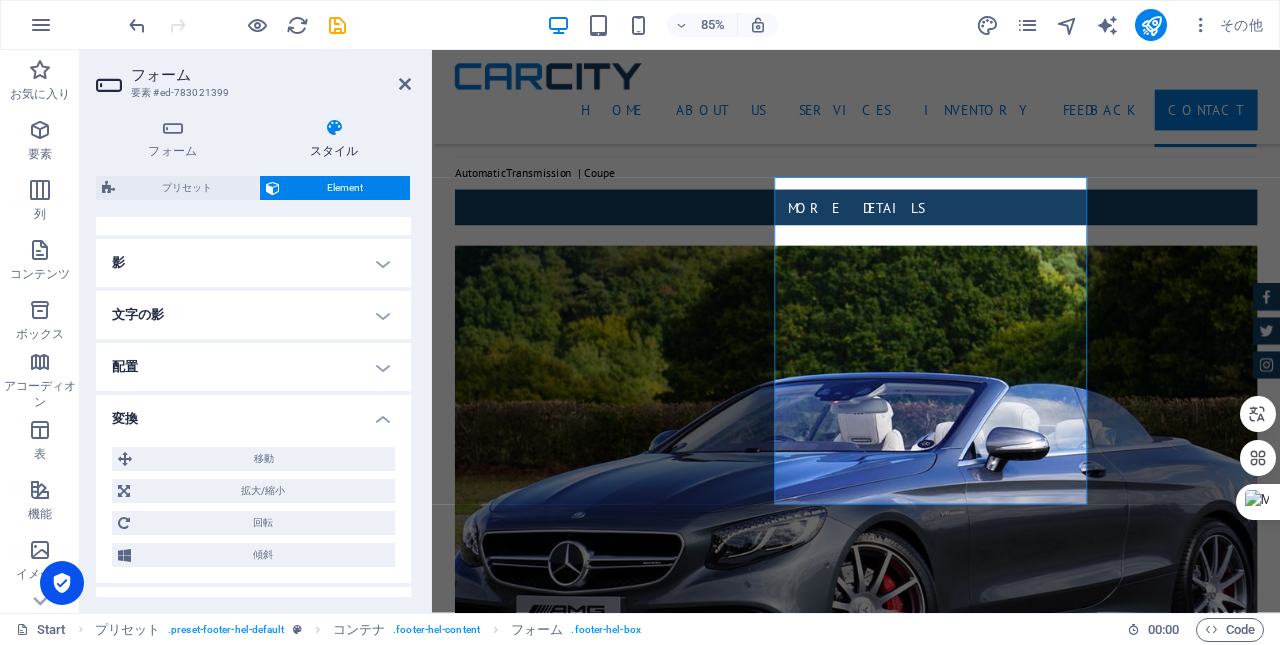 click on "変換" at bounding box center (253, 413) 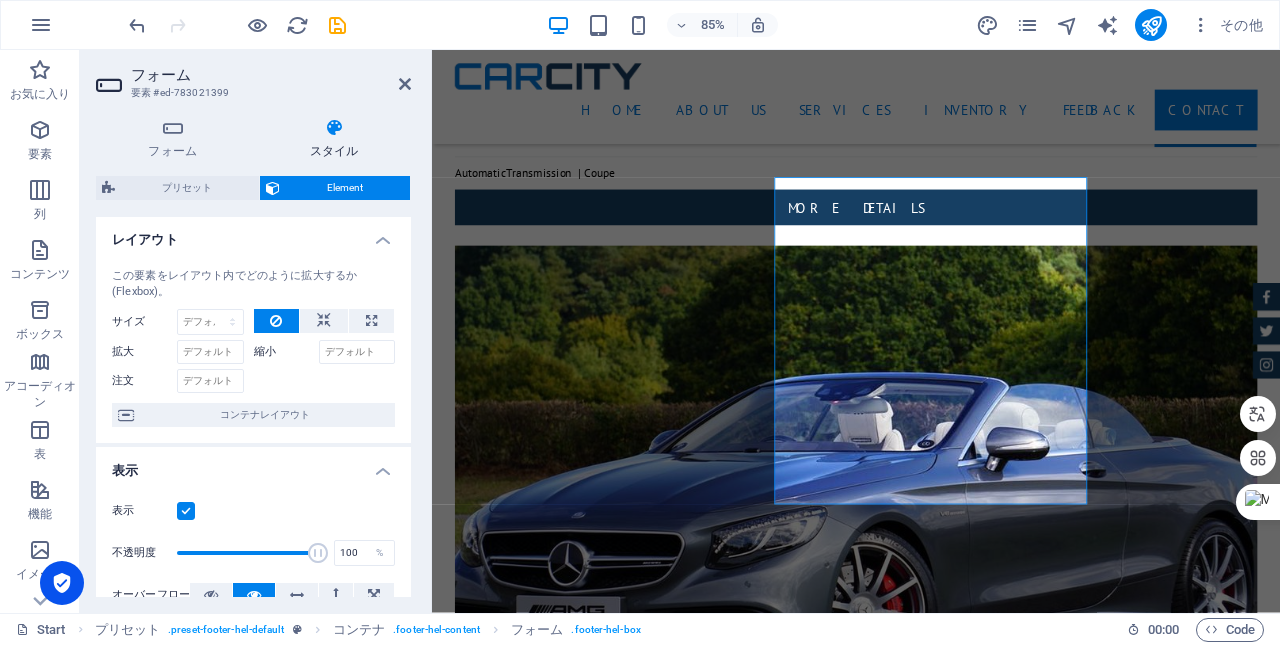 scroll, scrollTop: 0, scrollLeft: 0, axis: both 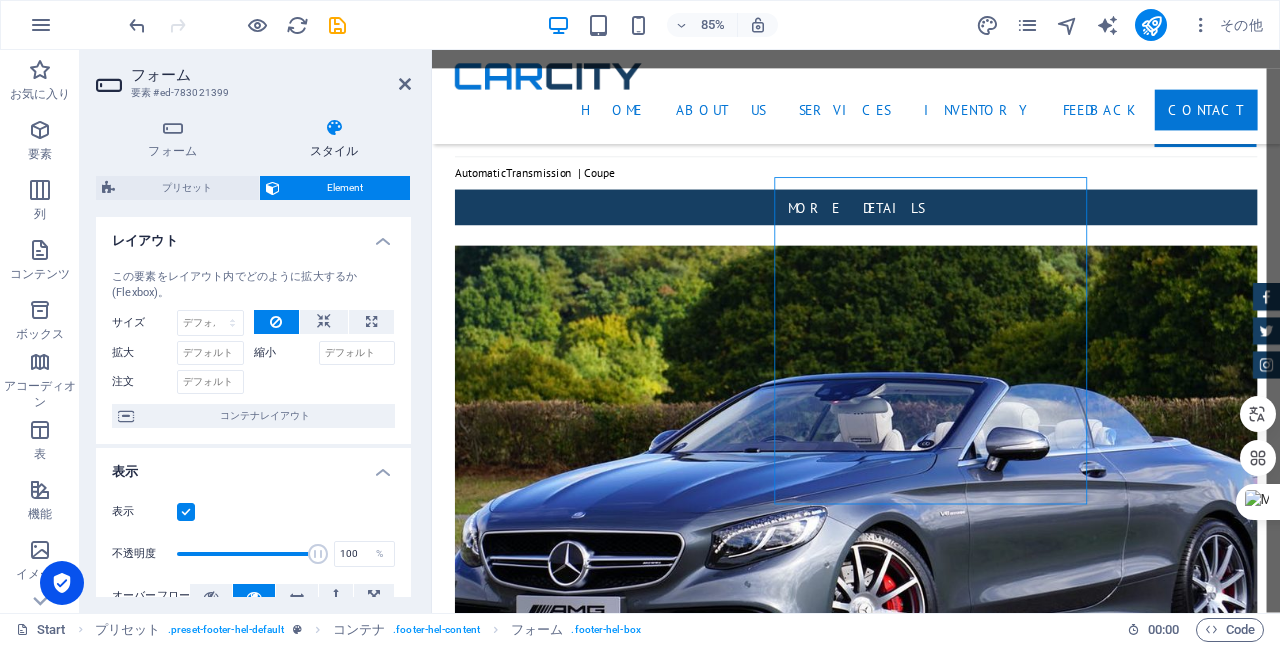 click on "プリセット" at bounding box center [187, 188] 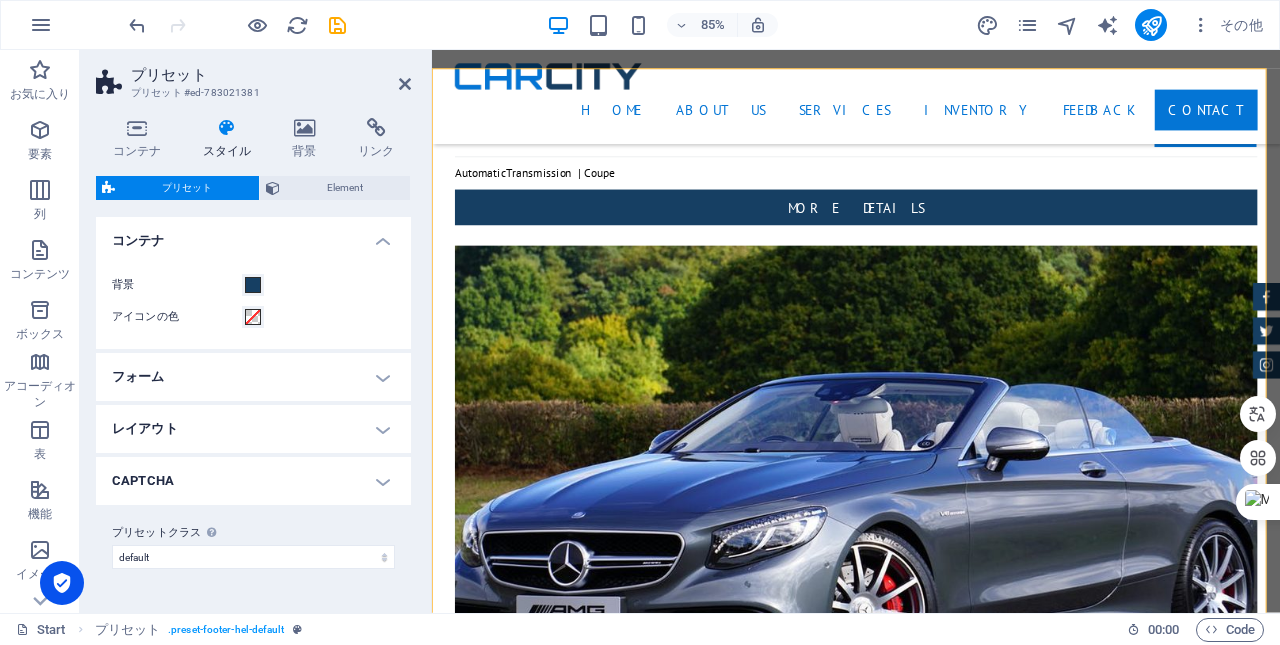 click on "フォーム" at bounding box center (253, 377) 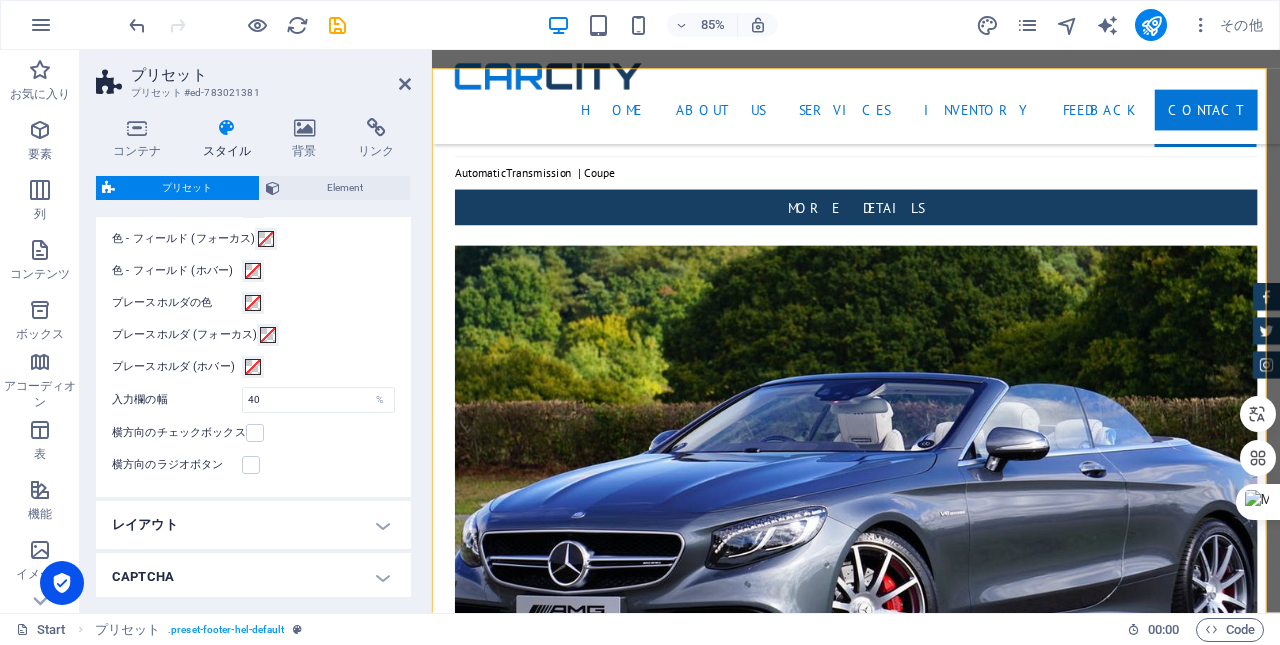 scroll, scrollTop: 786, scrollLeft: 0, axis: vertical 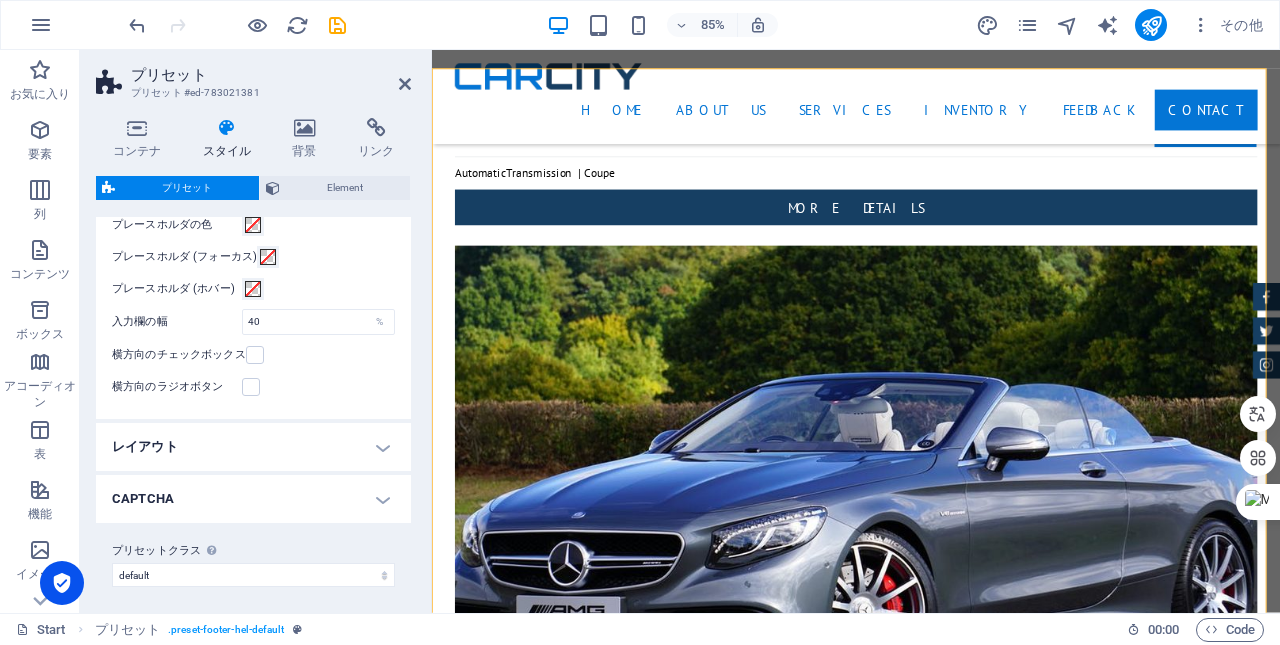 click on "レイアウト" at bounding box center (253, 447) 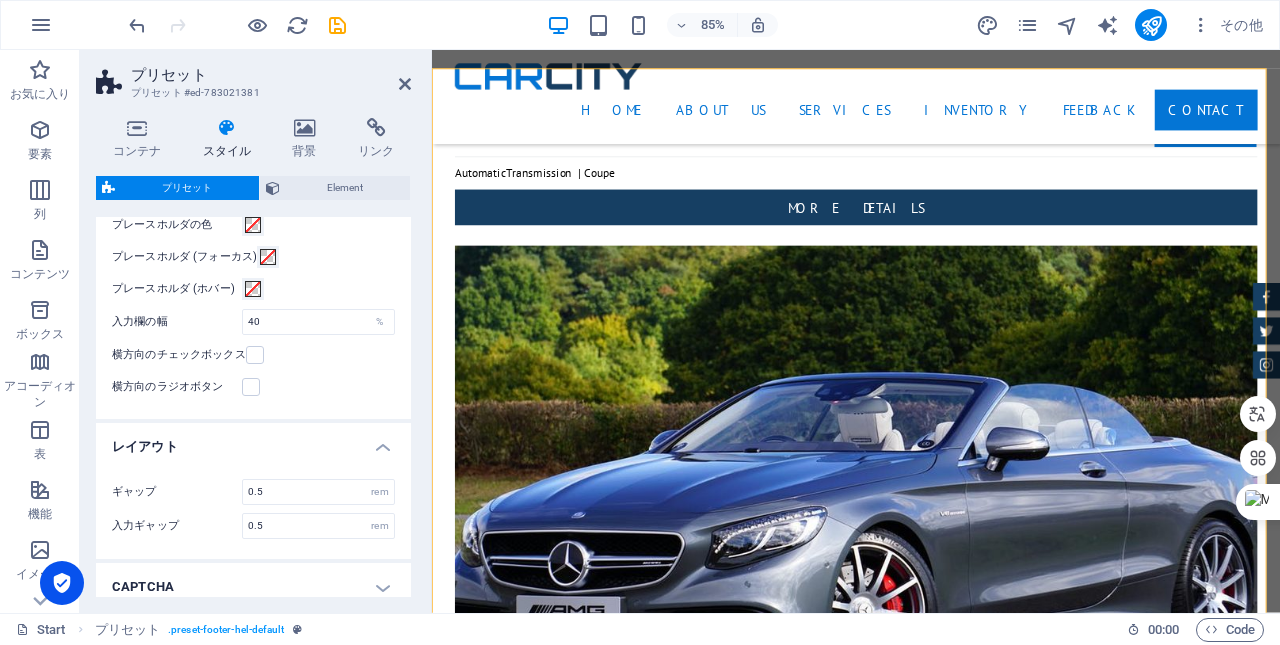 scroll, scrollTop: 872, scrollLeft: 0, axis: vertical 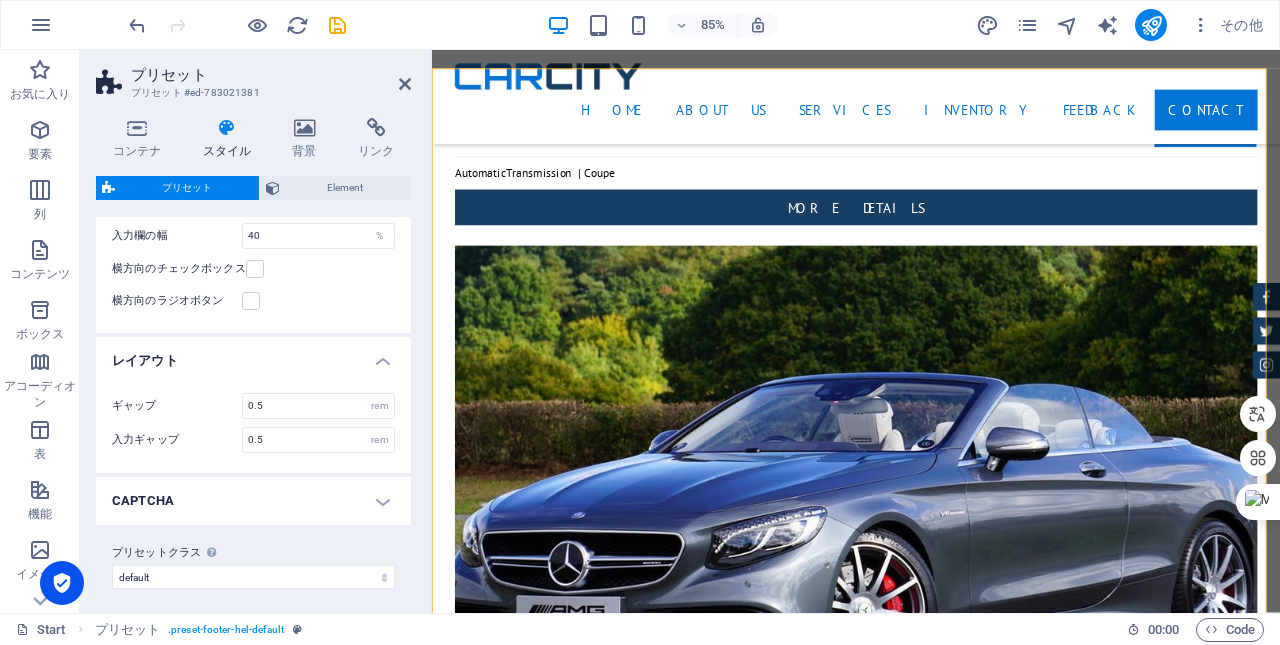 click on "CAPTCHA" at bounding box center (253, 501) 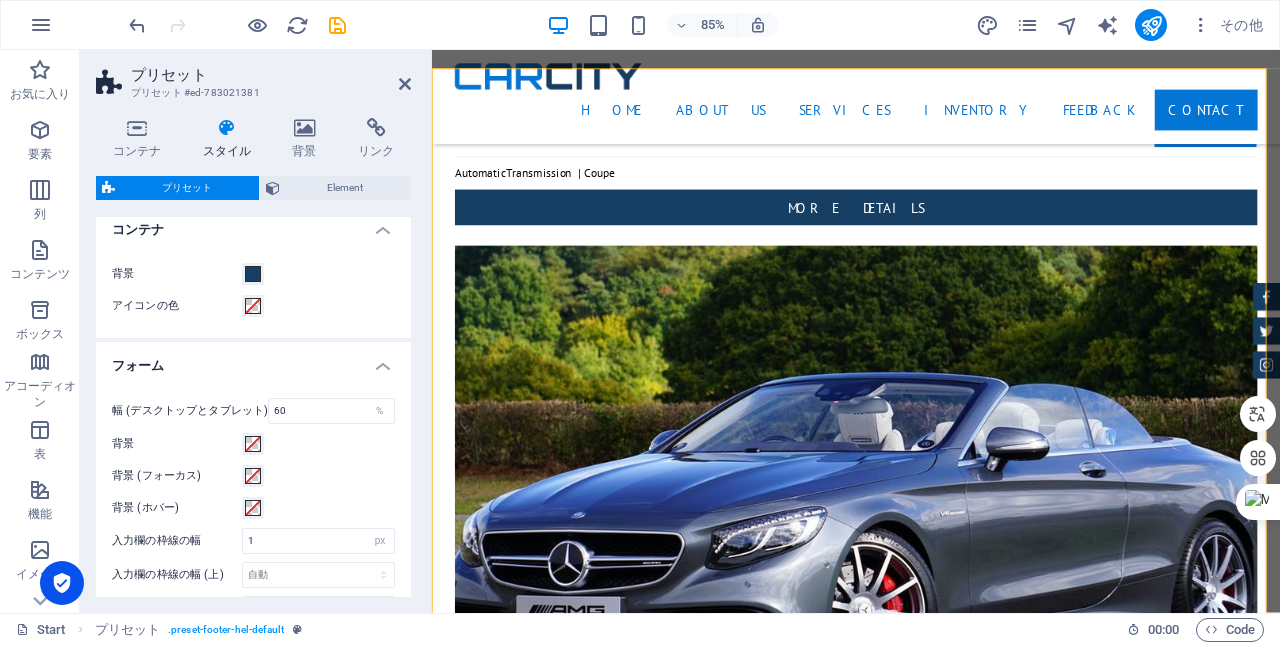 scroll, scrollTop: 0, scrollLeft: 0, axis: both 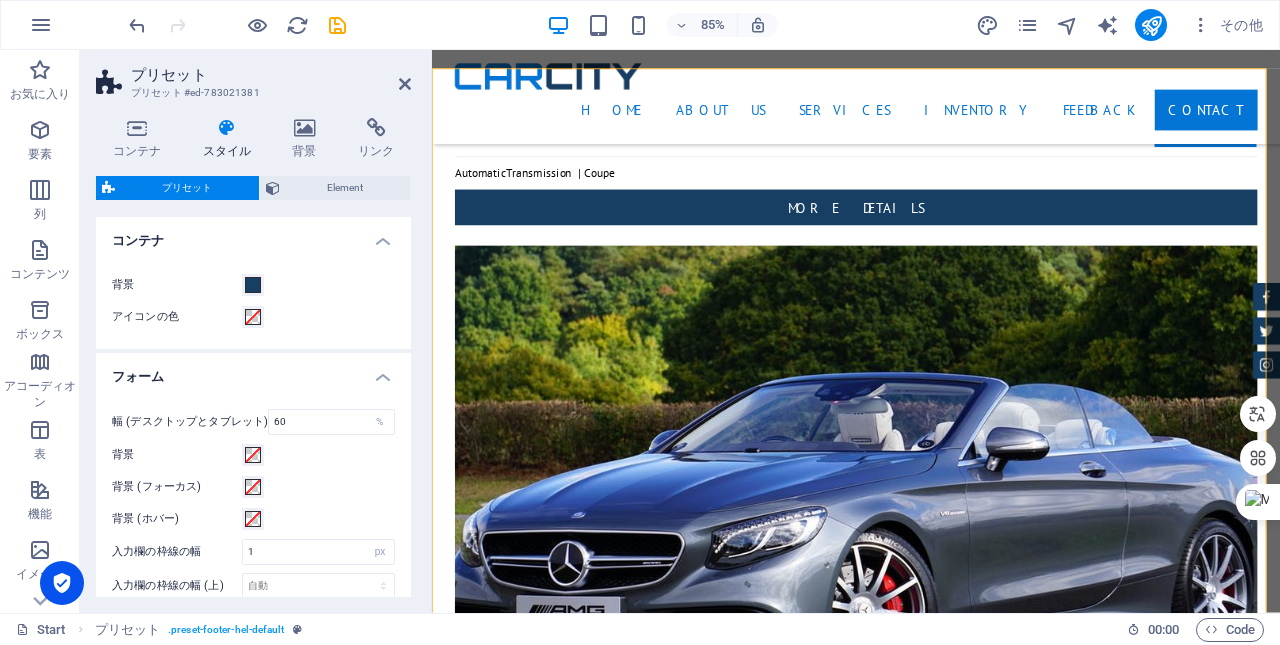 click on "Element" at bounding box center (345, 188) 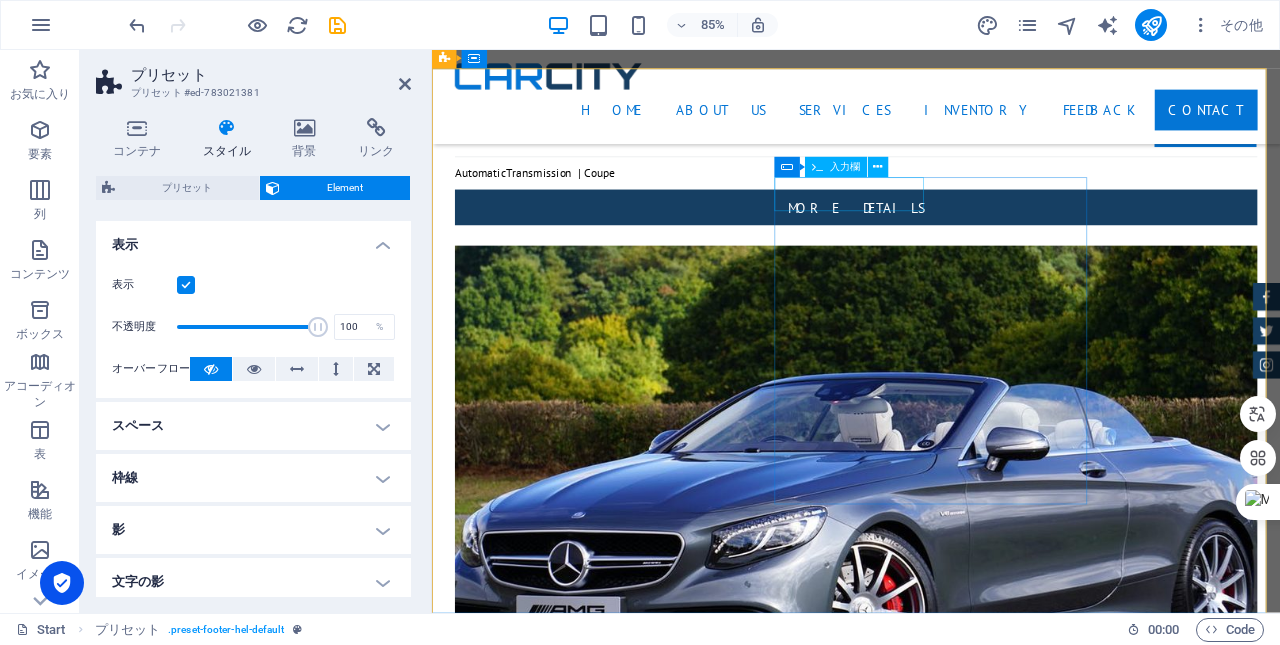 click at bounding box center [878, 167] 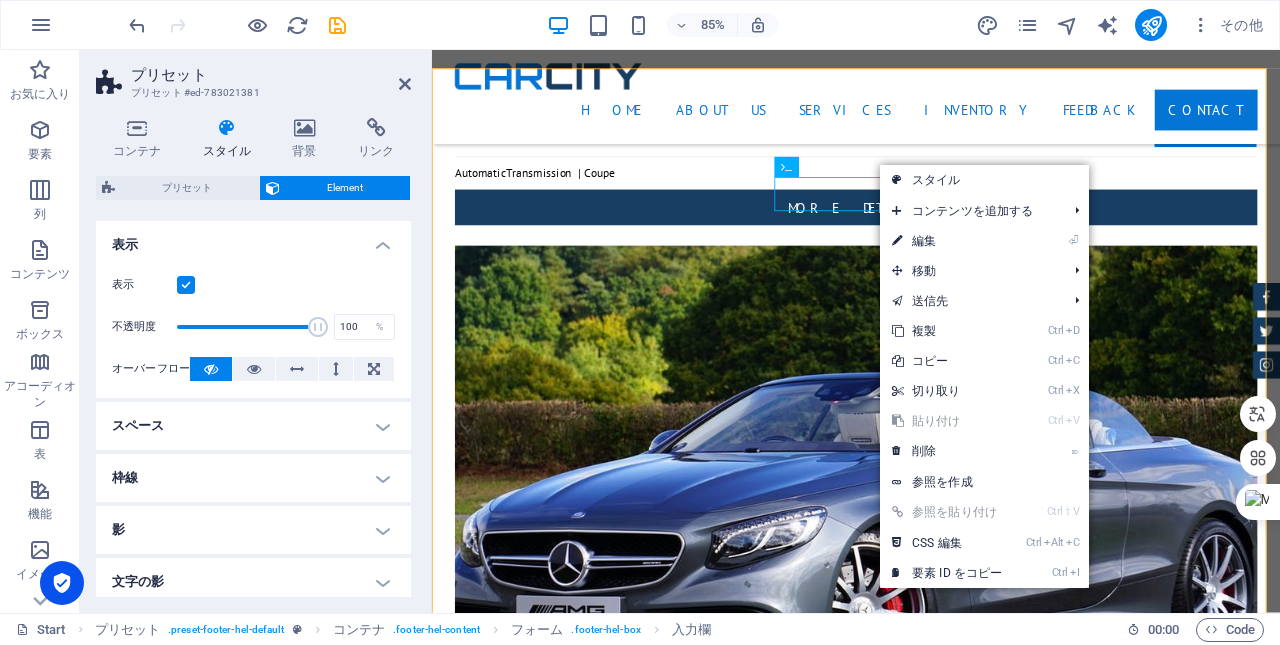 click on "⏎  編集" at bounding box center [947, 241] 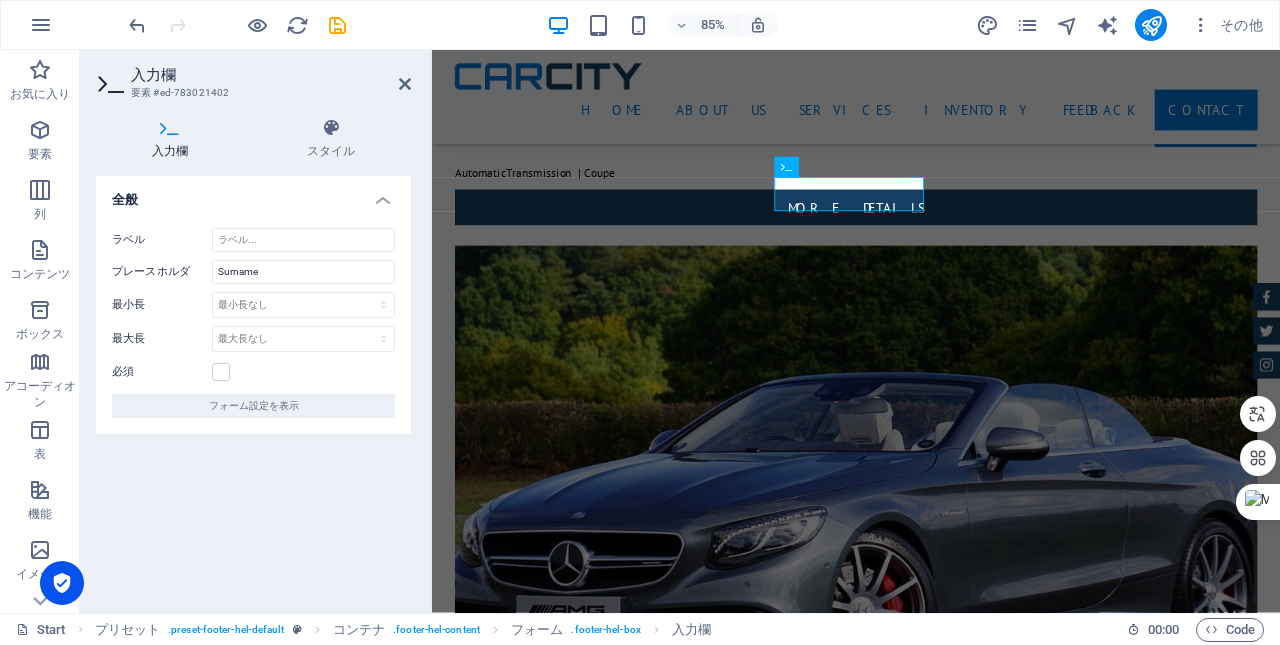 click at bounding box center (405, 84) 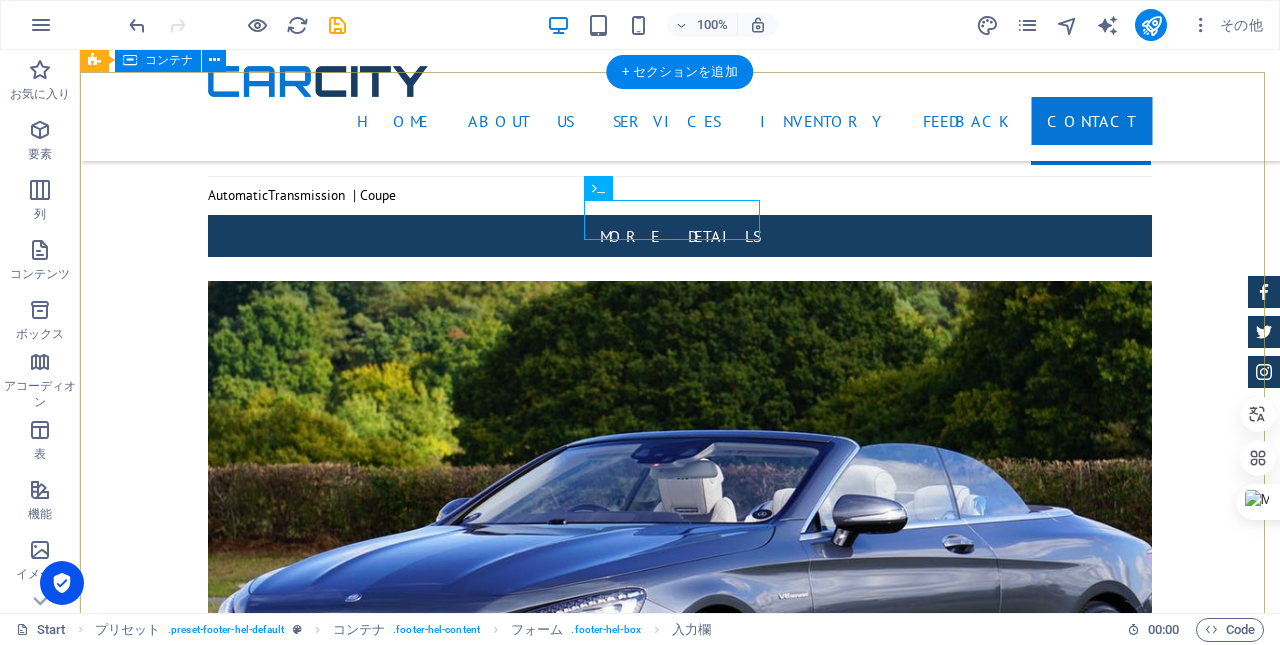 click on "Contact We are happy to assist you [DOMAIN_NAME] [DATE][STREET_ADDRESS][US_STATE] +1 646 - 333 - 44 55 [EMAIL_ADDRESS] Legal Notice  |  Privacy   I have read and understand the privacy policy. Unreadable? Regenerate Send" at bounding box center (680, 23948) 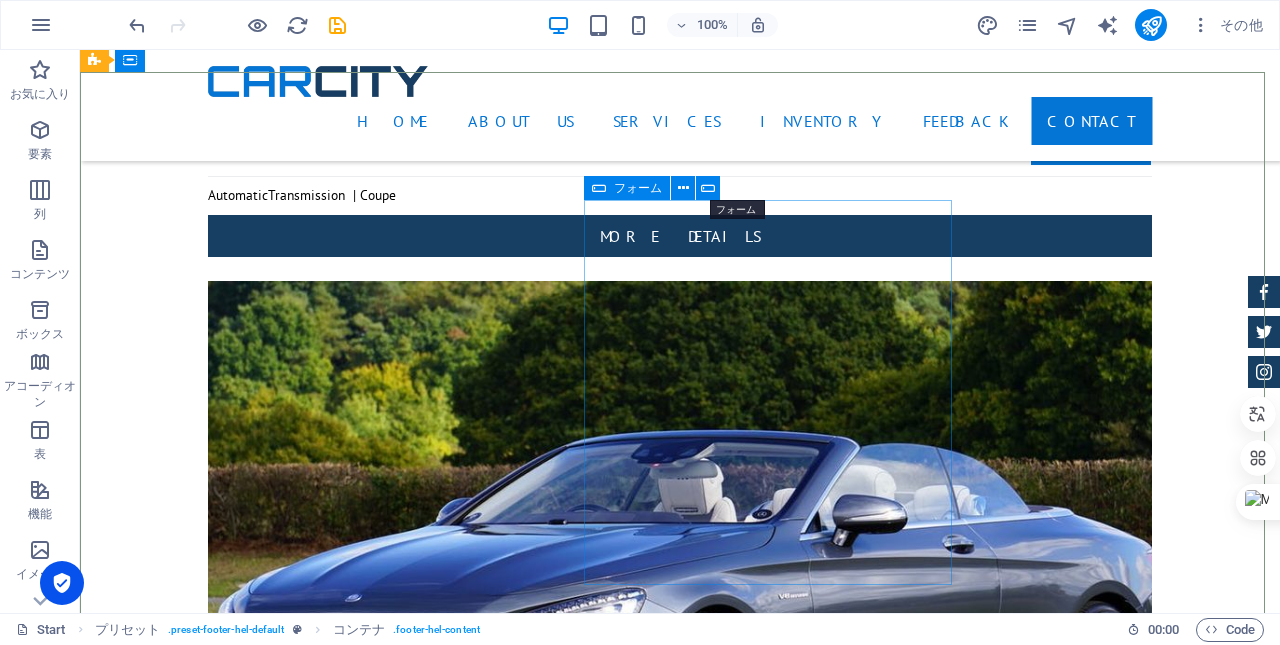 drag, startPoint x: 713, startPoint y: 185, endPoint x: 331, endPoint y: 158, distance: 382.953 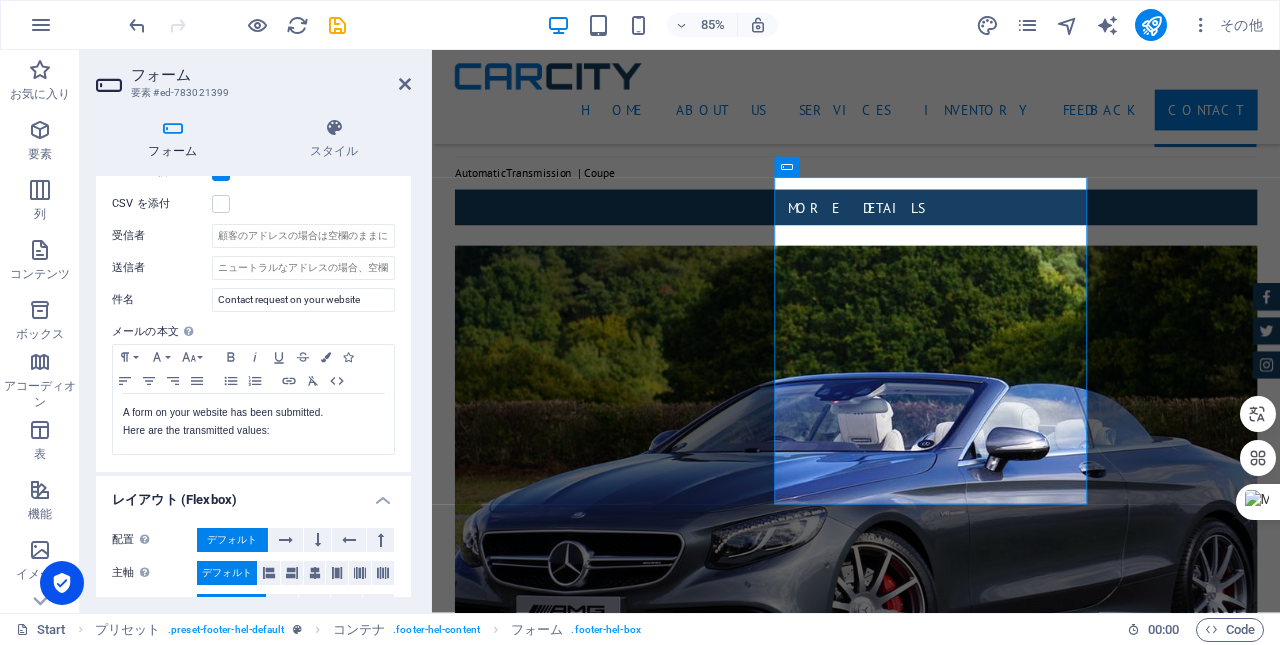 scroll, scrollTop: 581, scrollLeft: 0, axis: vertical 